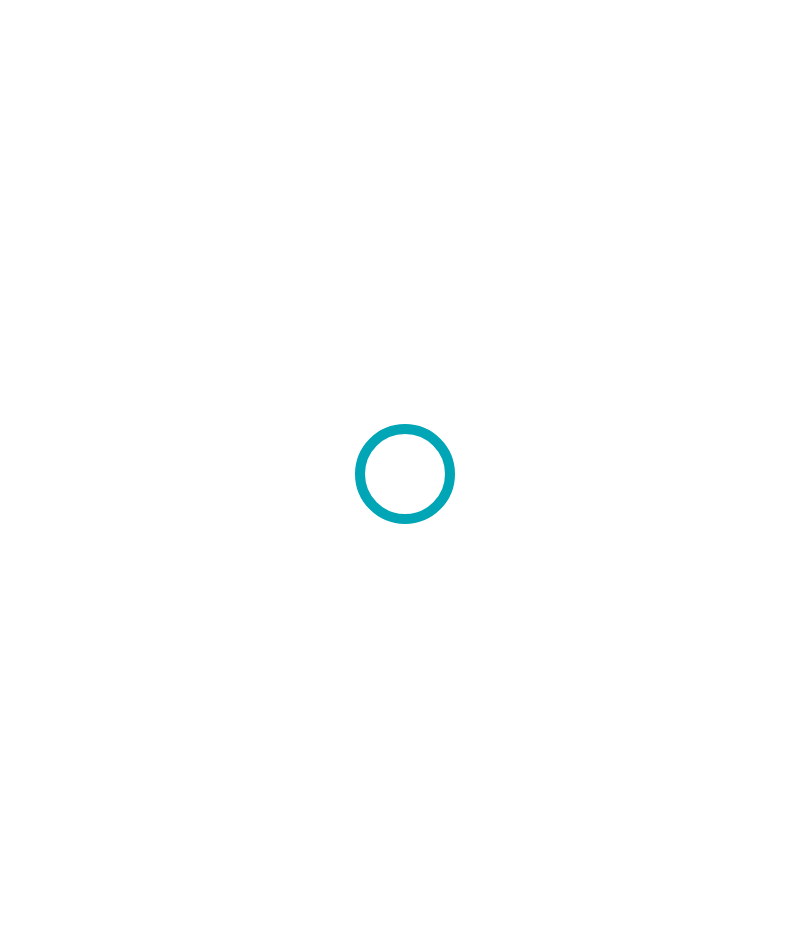 scroll, scrollTop: 0, scrollLeft: 0, axis: both 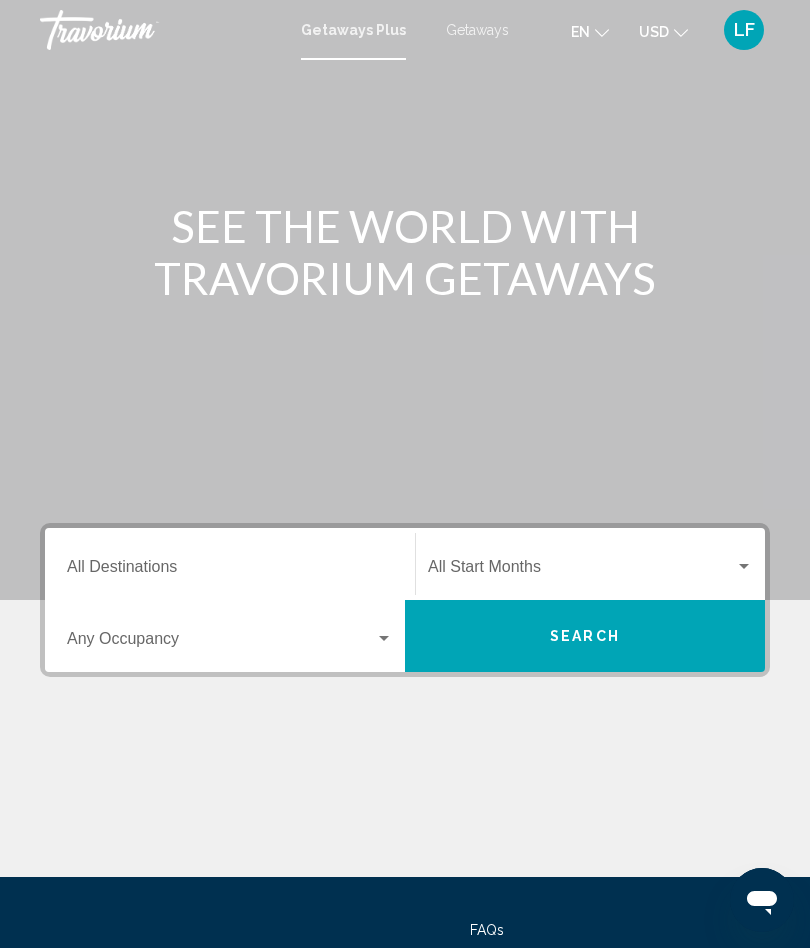 click on "Destination All Destinations" at bounding box center (230, 571) 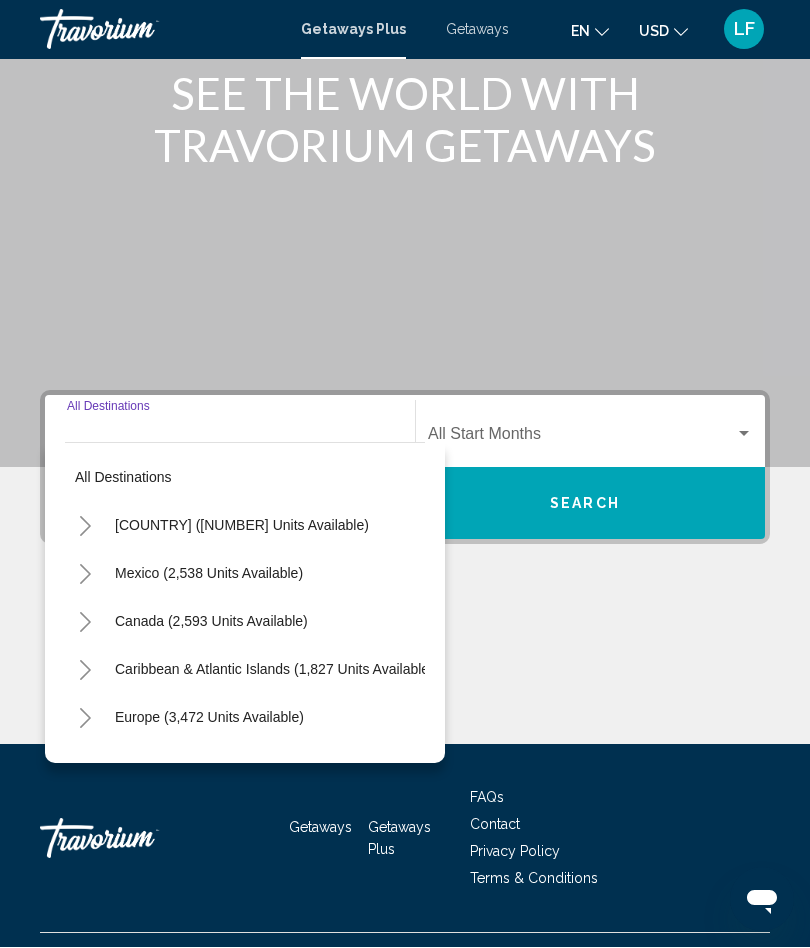 scroll, scrollTop: 174, scrollLeft: 0, axis: vertical 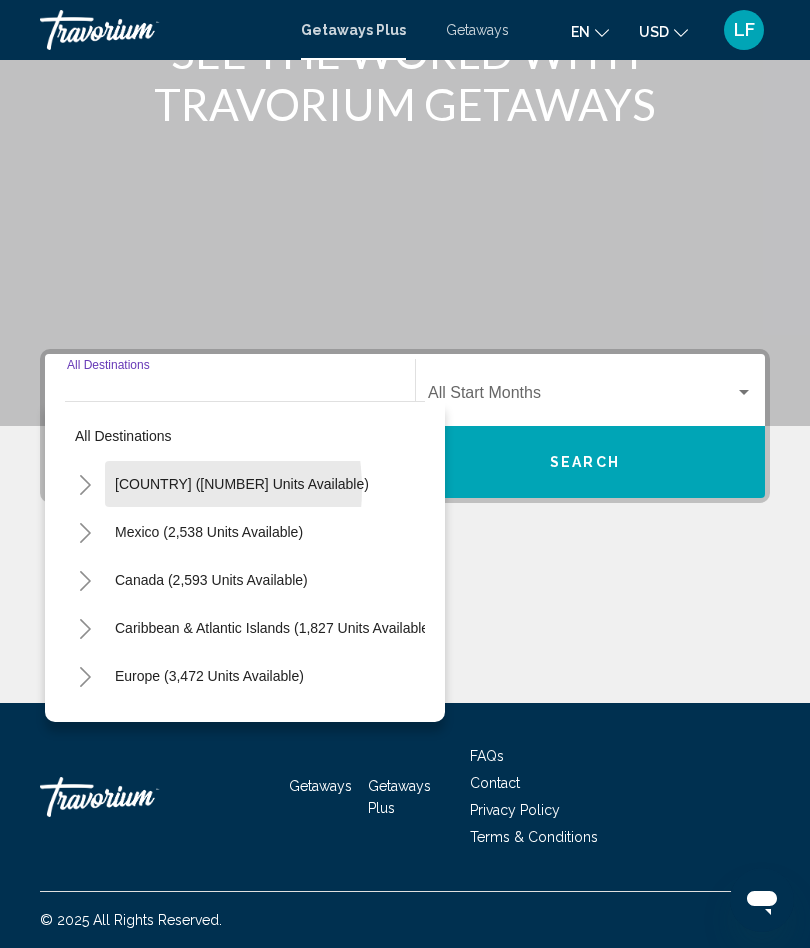 click on "[COUNTRY] ([NUMBER] units available)" at bounding box center [209, 532] 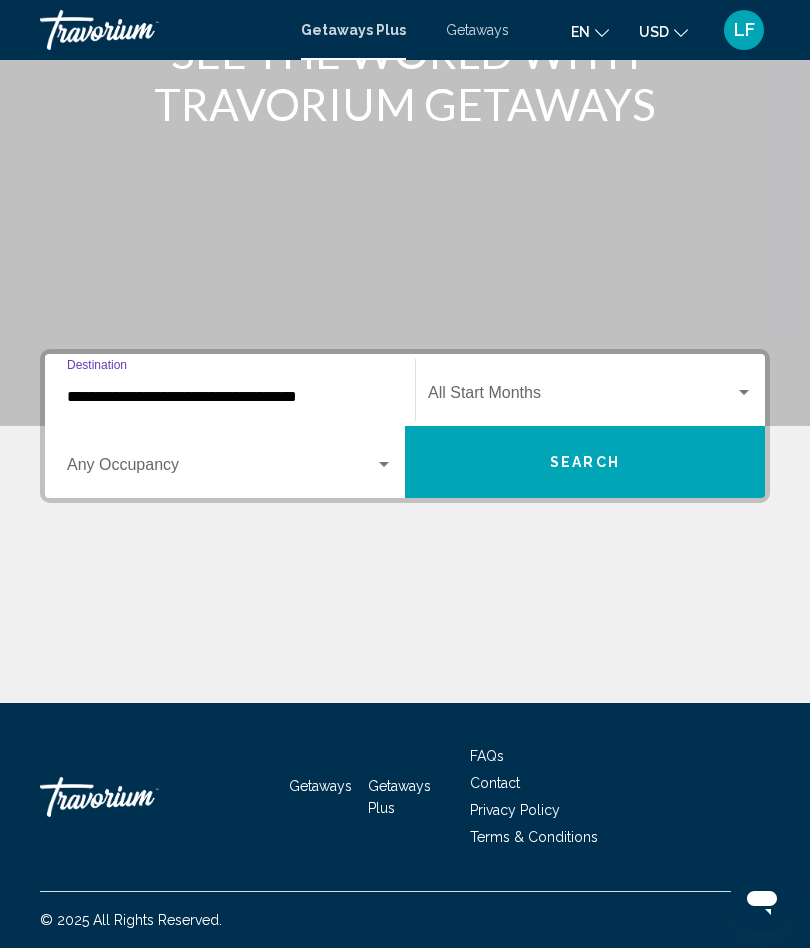 click at bounding box center [581, 397] 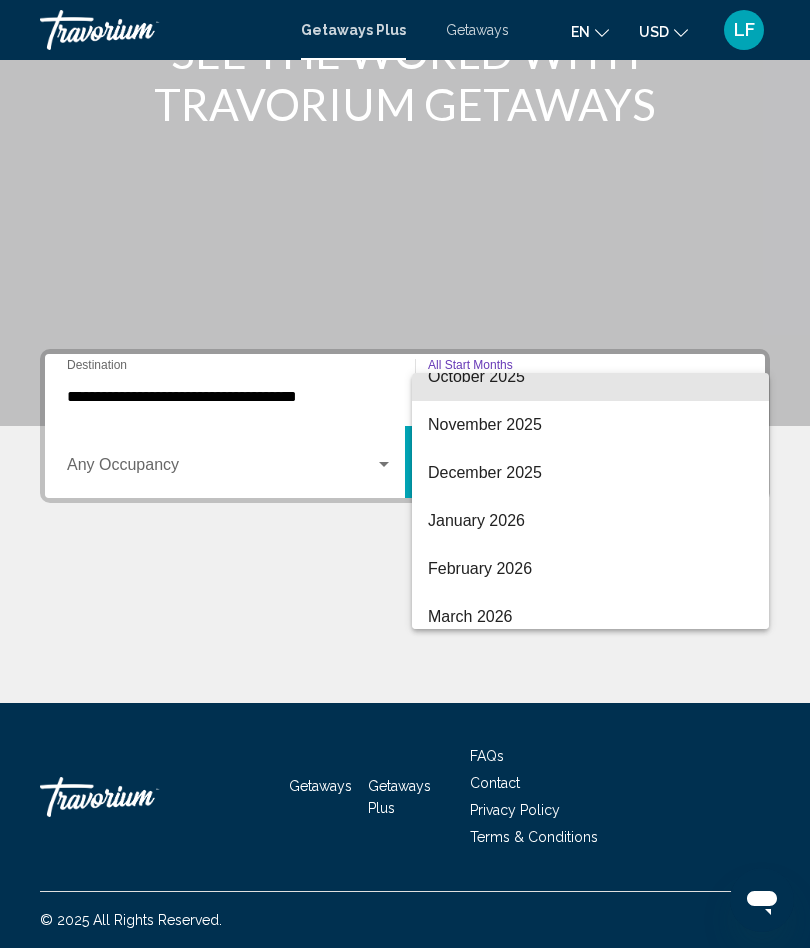 scroll, scrollTop: 159, scrollLeft: 0, axis: vertical 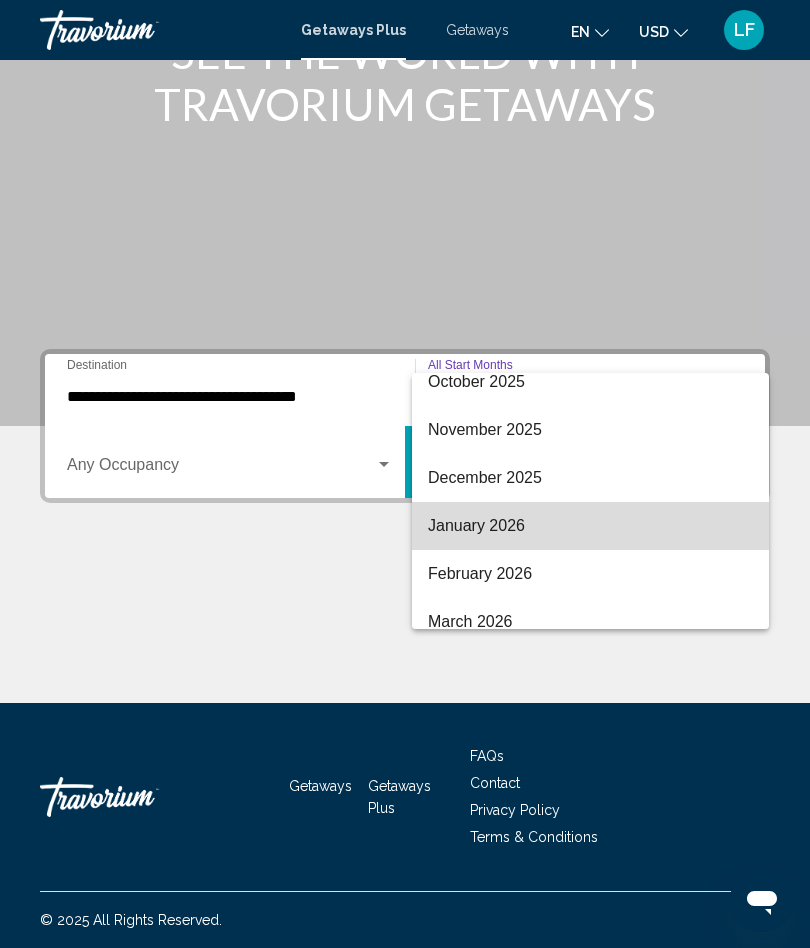 click on "January 2026" at bounding box center (590, 526) 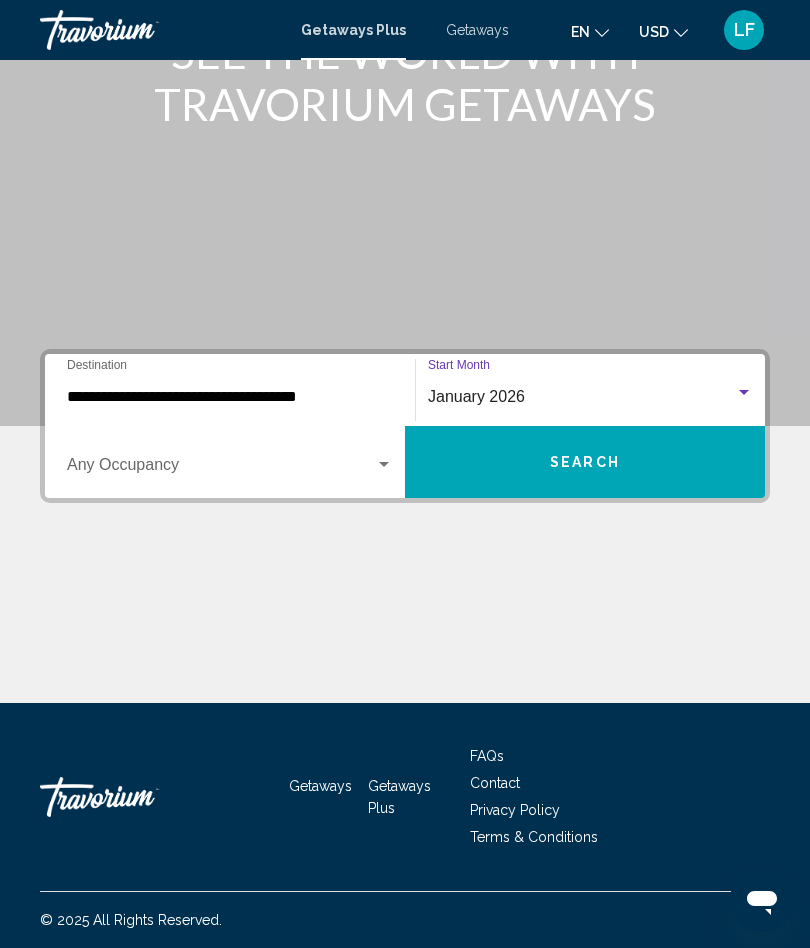 click on "Search" at bounding box center [585, 462] 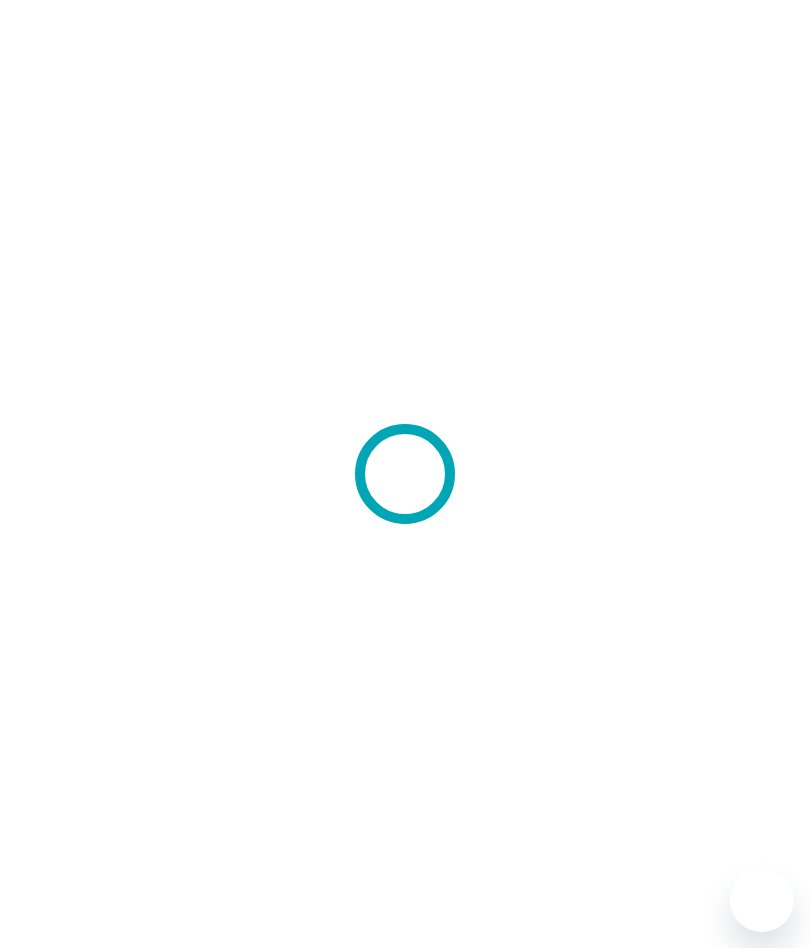 scroll, scrollTop: 0, scrollLeft: 0, axis: both 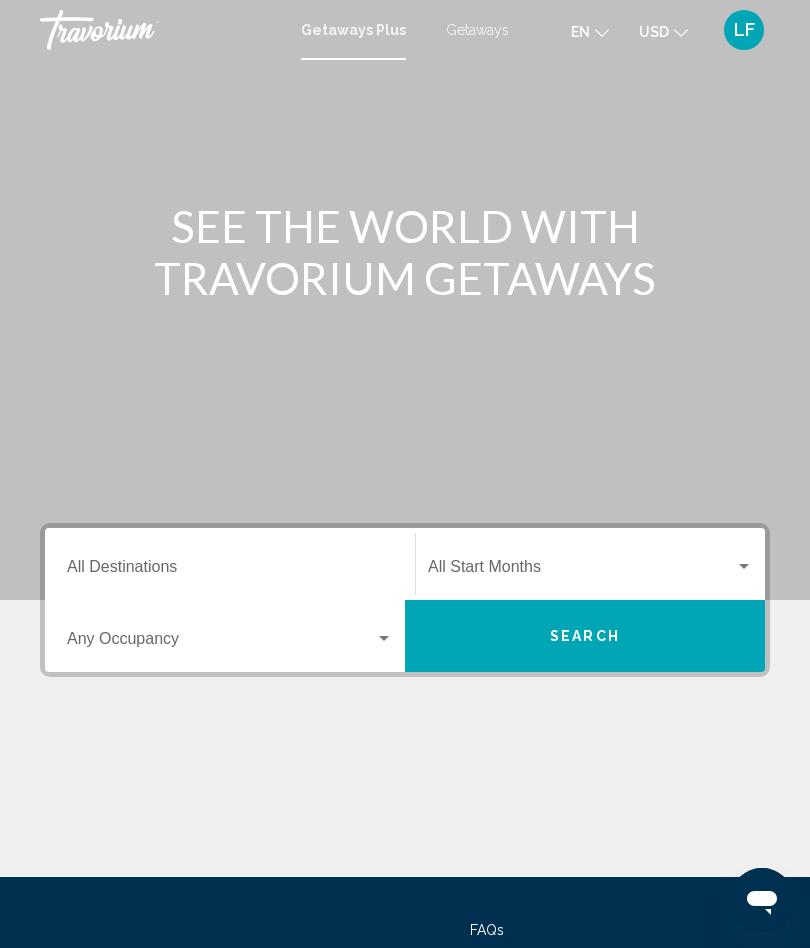 click on "Destination All Destinations" at bounding box center (230, 571) 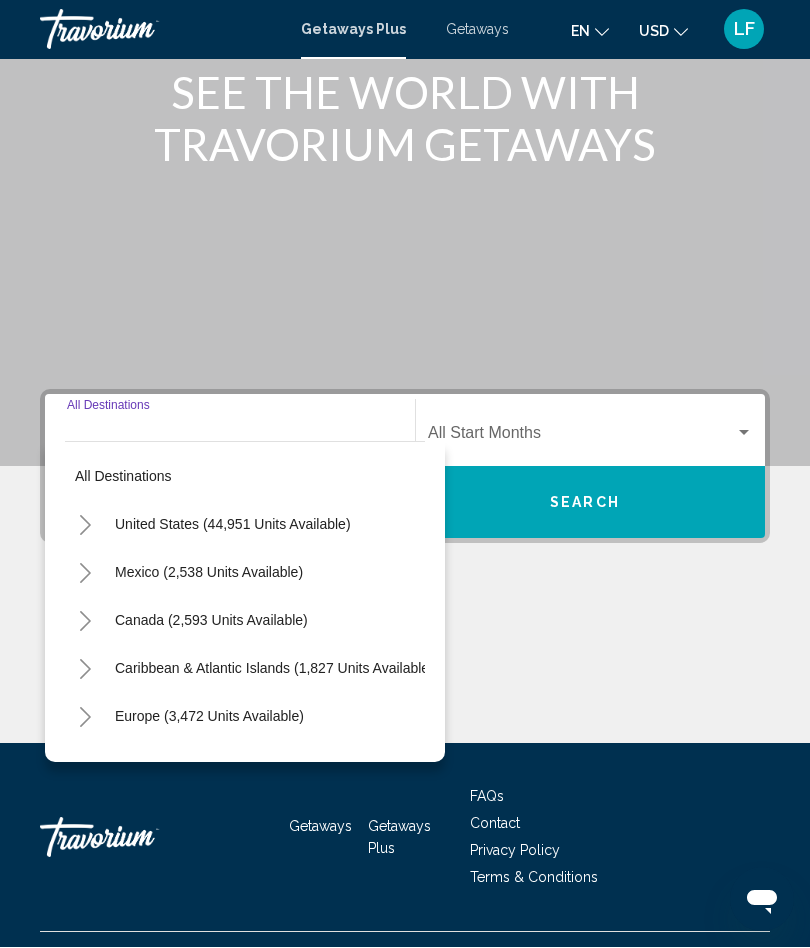 scroll, scrollTop: 174, scrollLeft: 0, axis: vertical 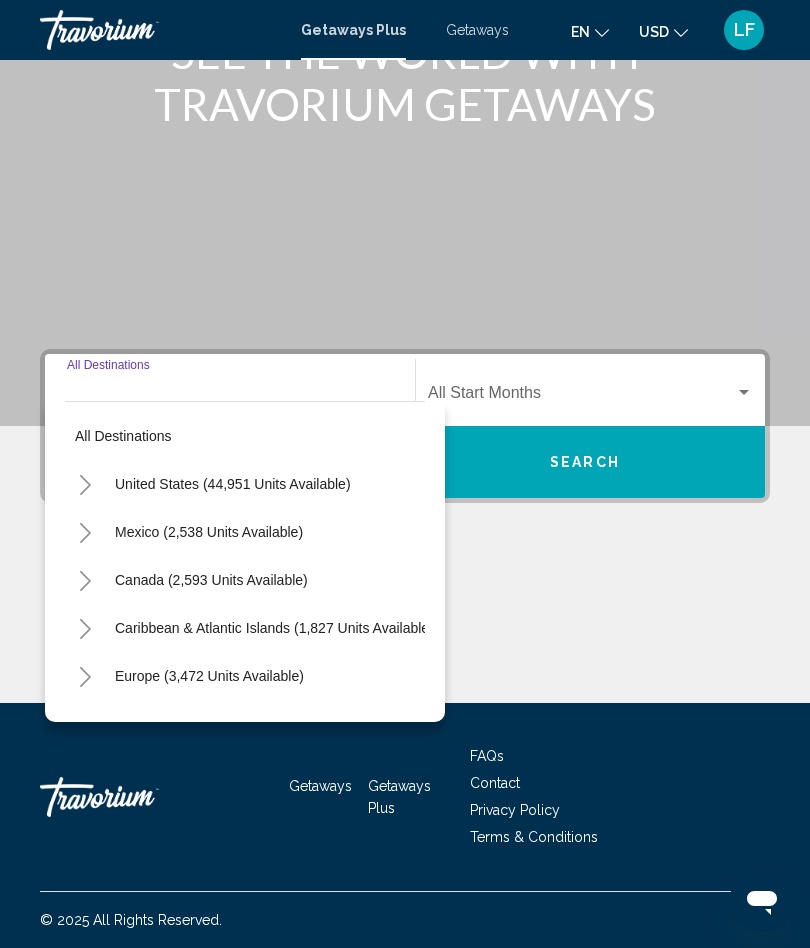 click on "United States (44,951 units available)" at bounding box center (209, 532) 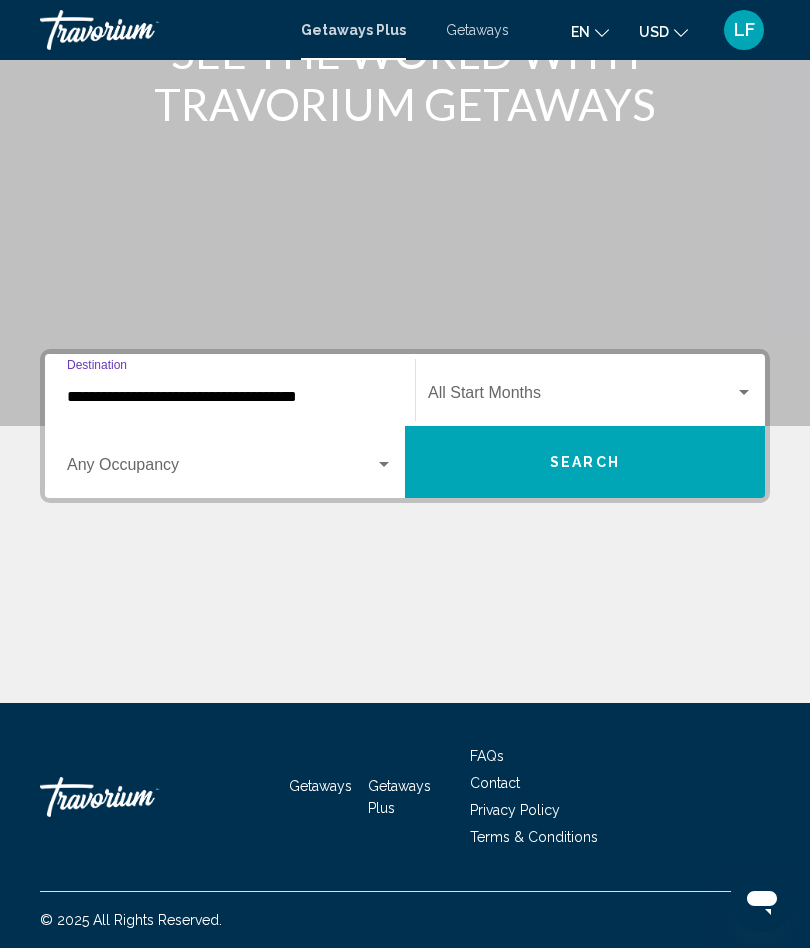 click at bounding box center (581, 397) 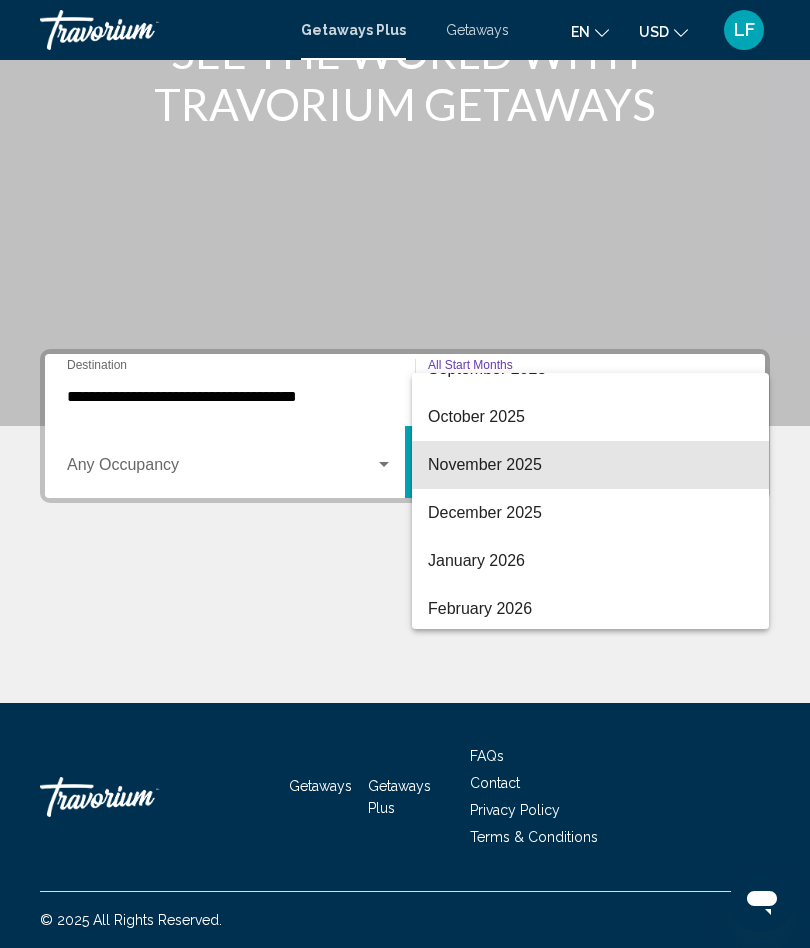 scroll, scrollTop: 129, scrollLeft: 0, axis: vertical 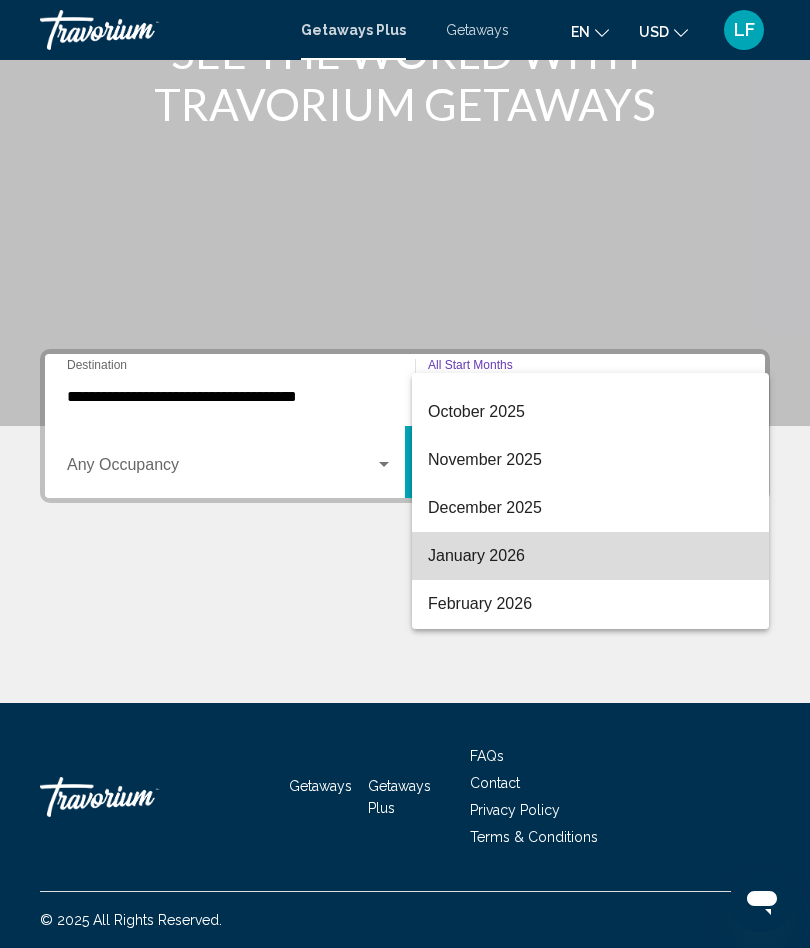 click on "January 2026" at bounding box center [590, 556] 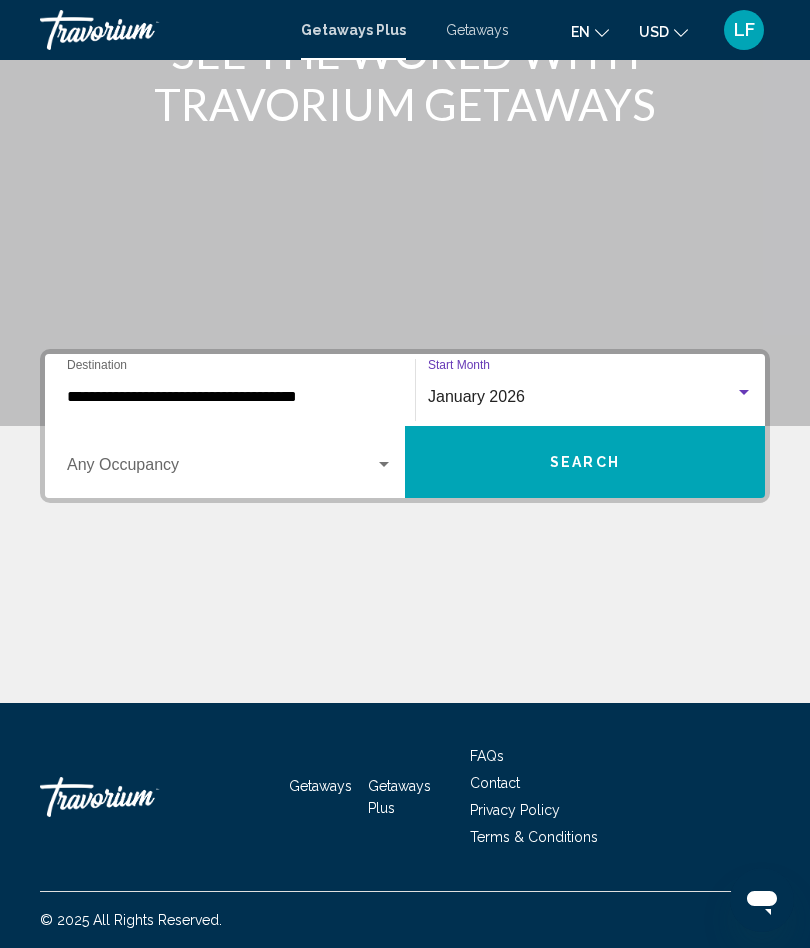 click on "Search" at bounding box center (585, 462) 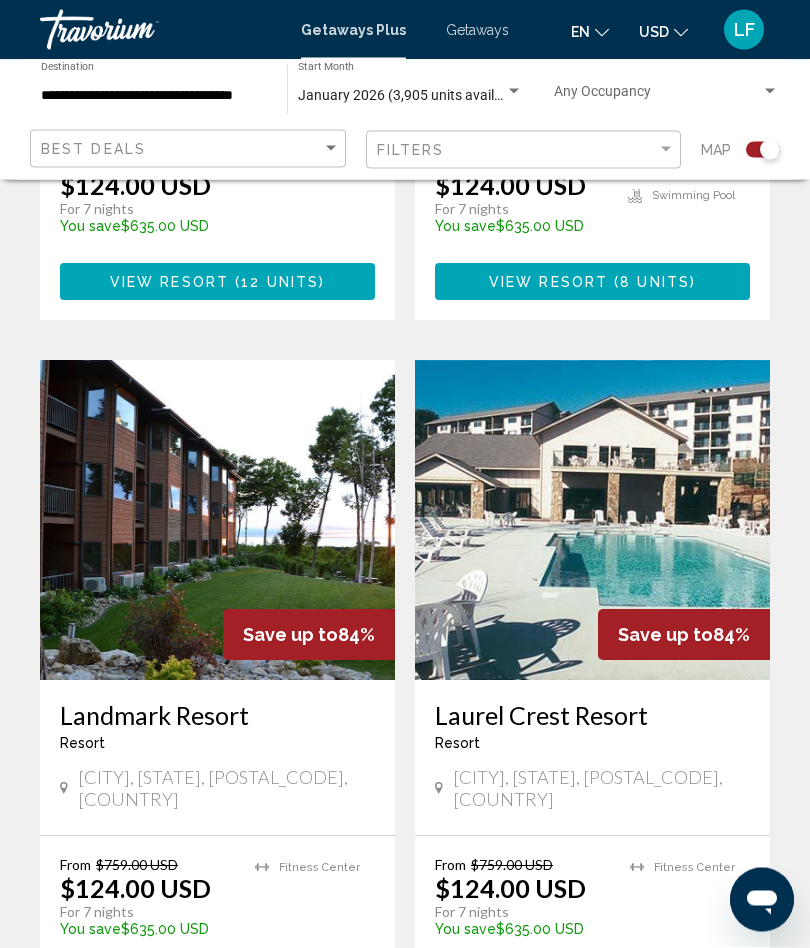 scroll, scrollTop: 3204, scrollLeft: 0, axis: vertical 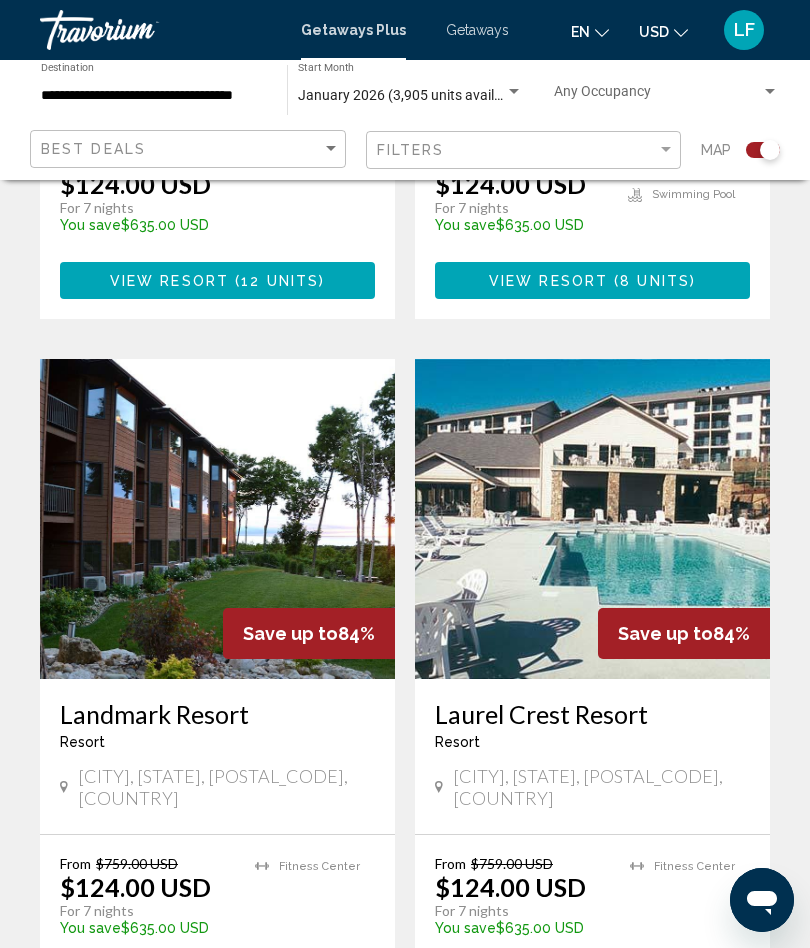 click at bounding box center [592, 519] 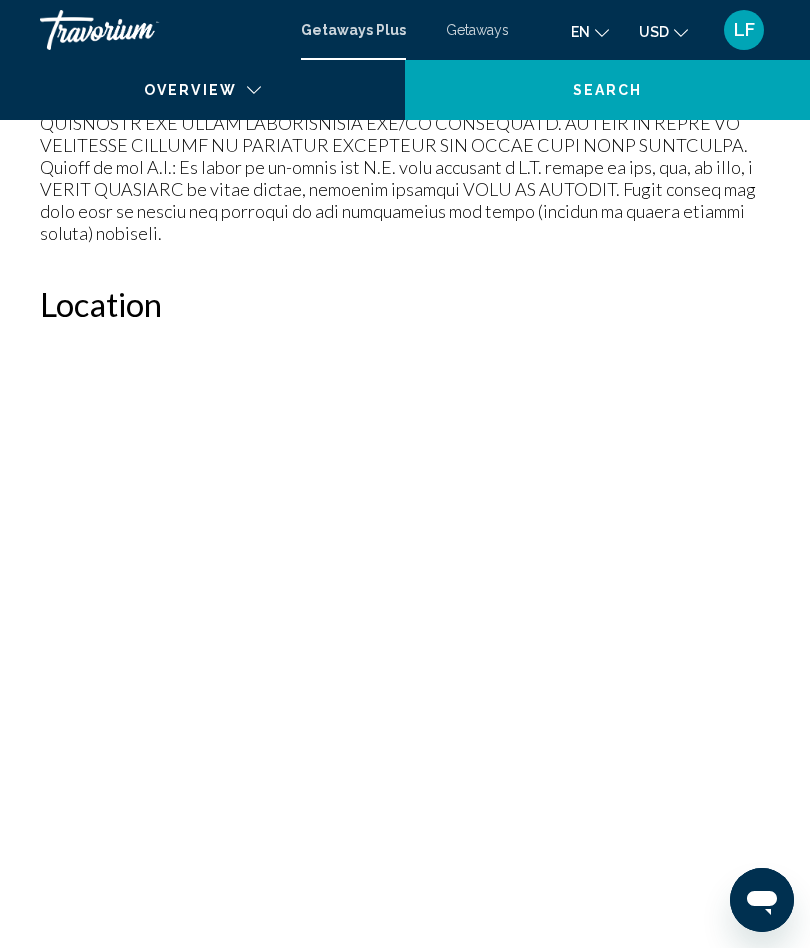 scroll, scrollTop: 0, scrollLeft: 0, axis: both 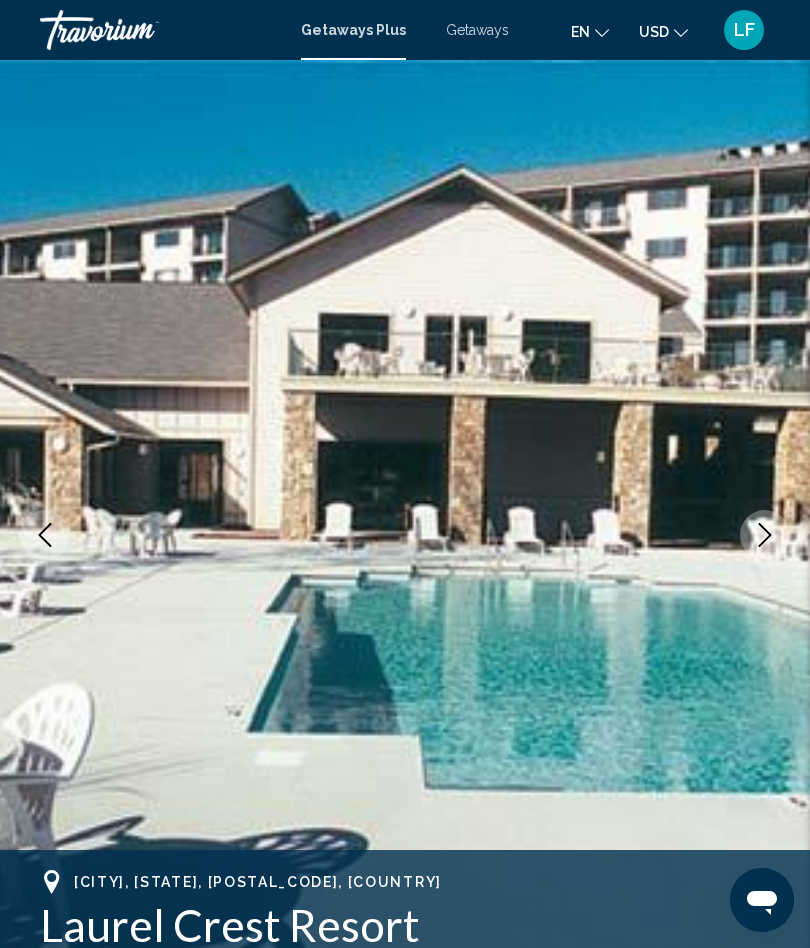 click 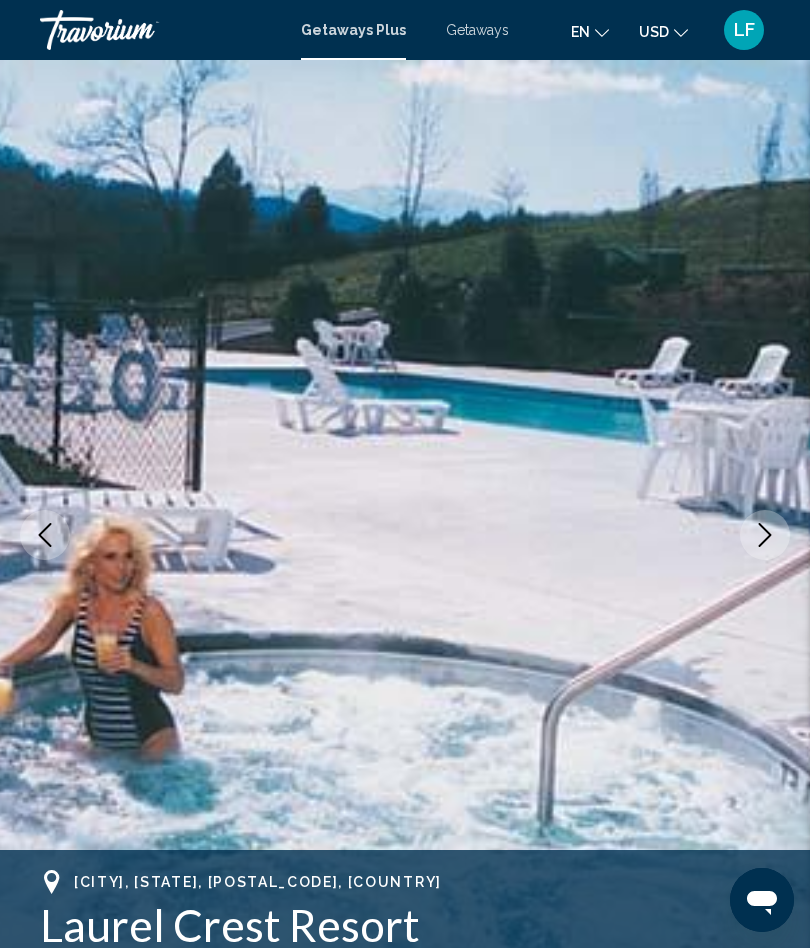 click at bounding box center [765, 535] 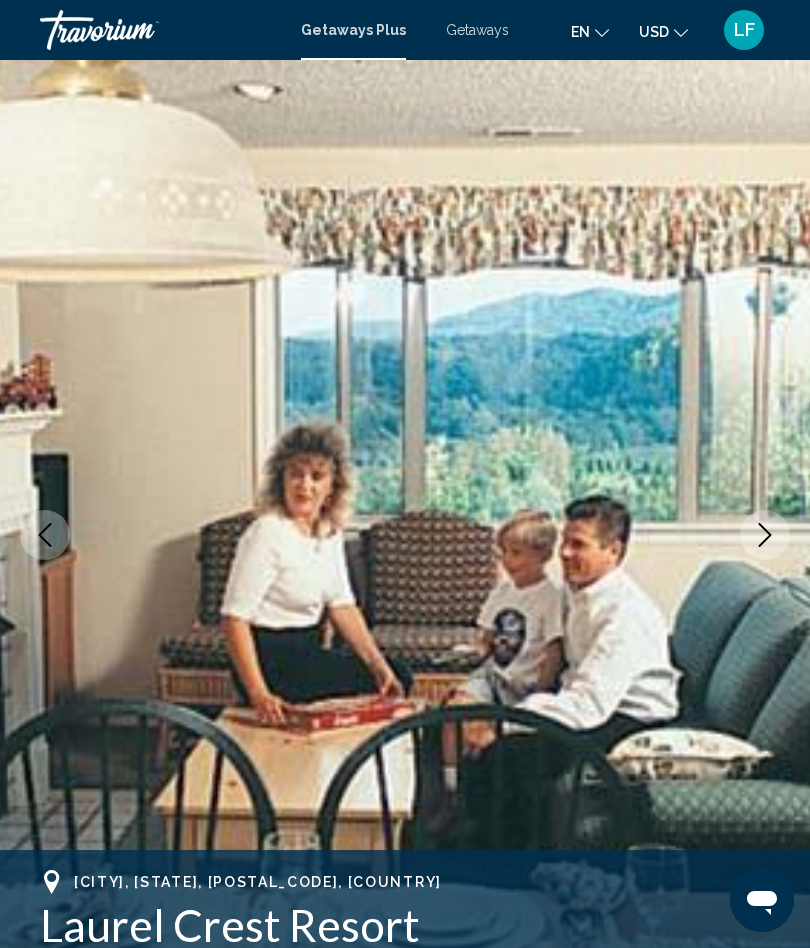 click 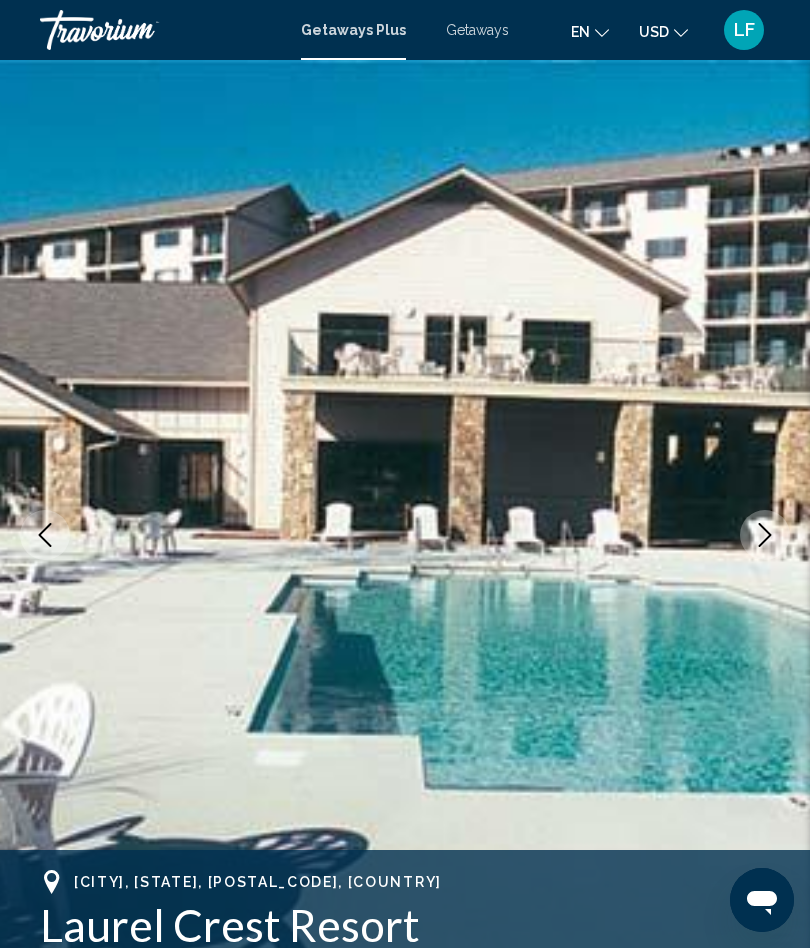 click 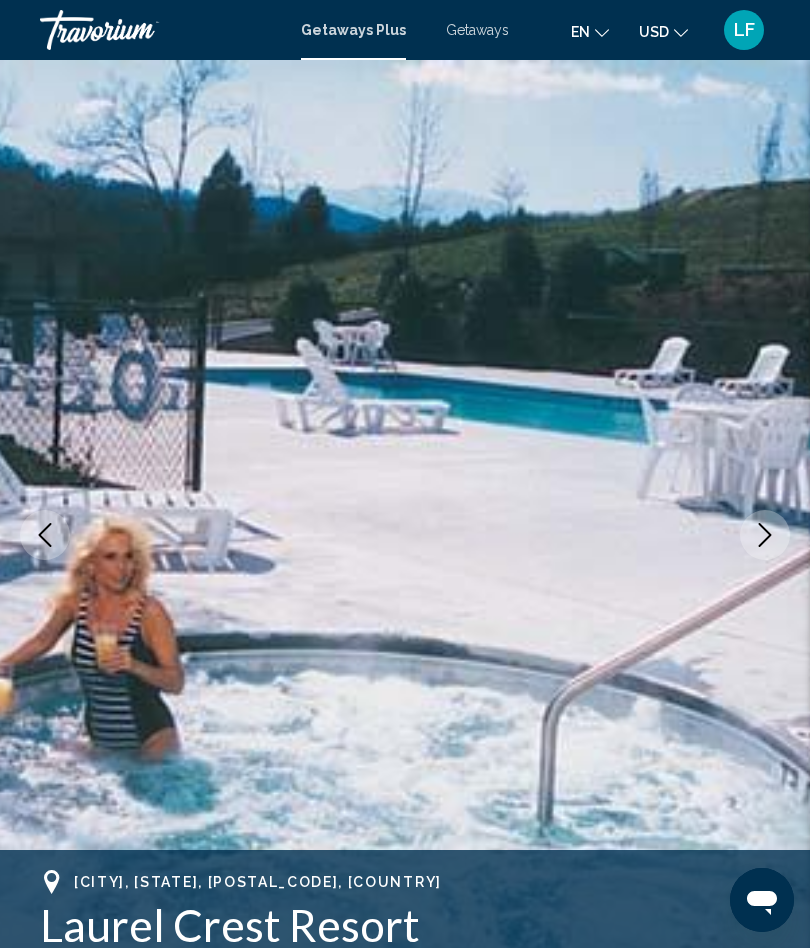 click 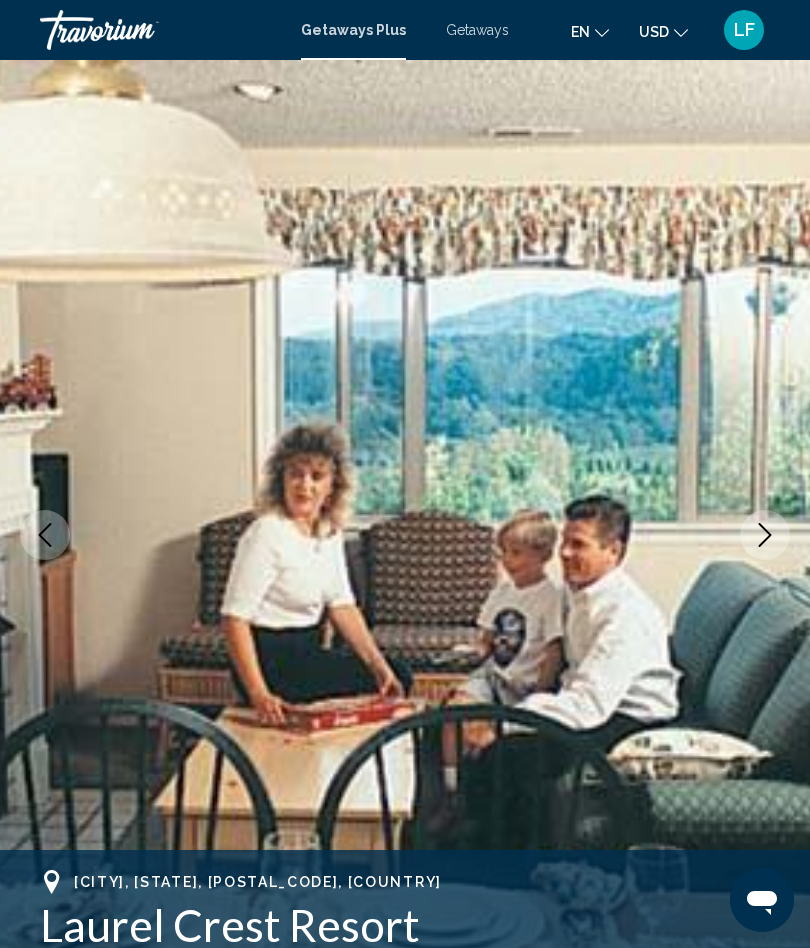 click 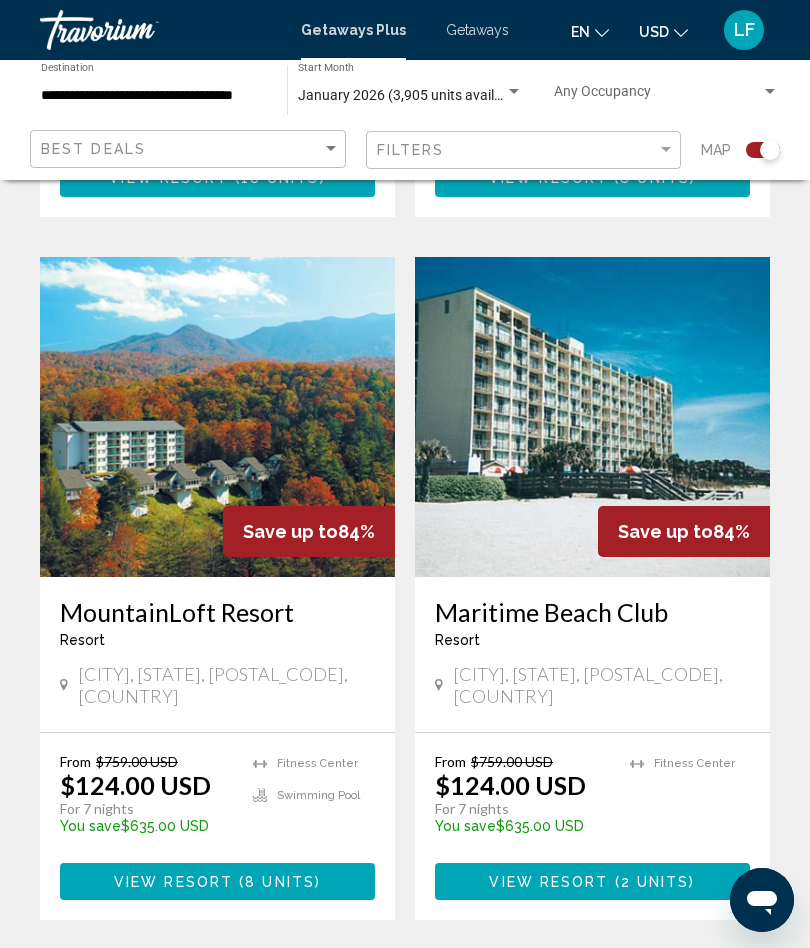 scroll, scrollTop: 4012, scrollLeft: 0, axis: vertical 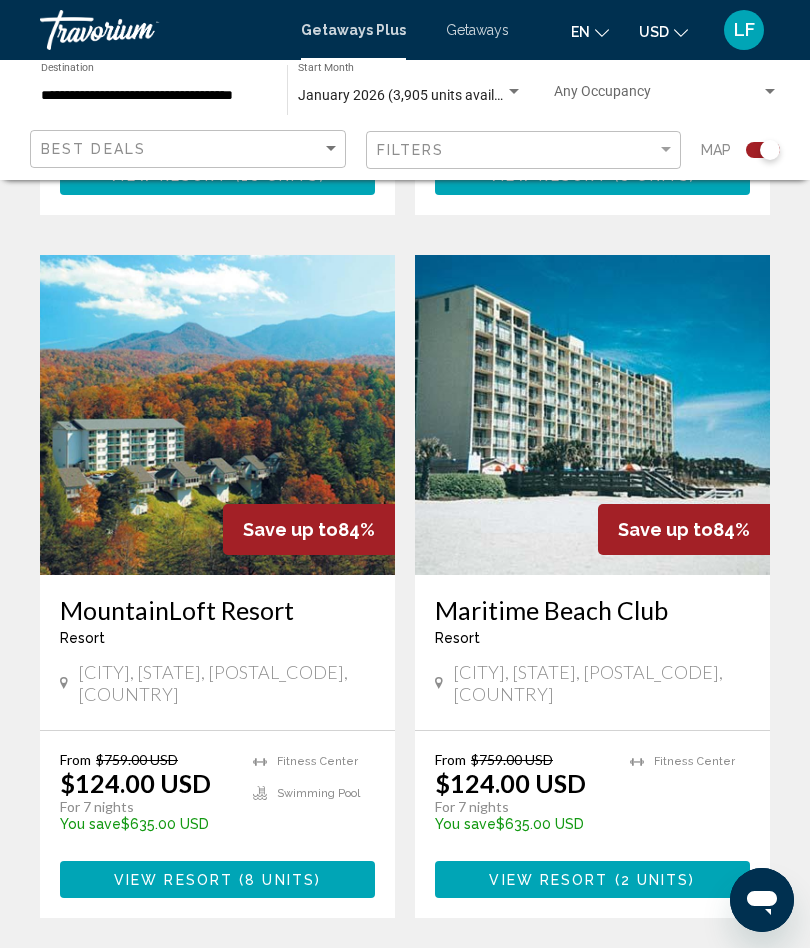 click on "2" at bounding box center [265, 978] 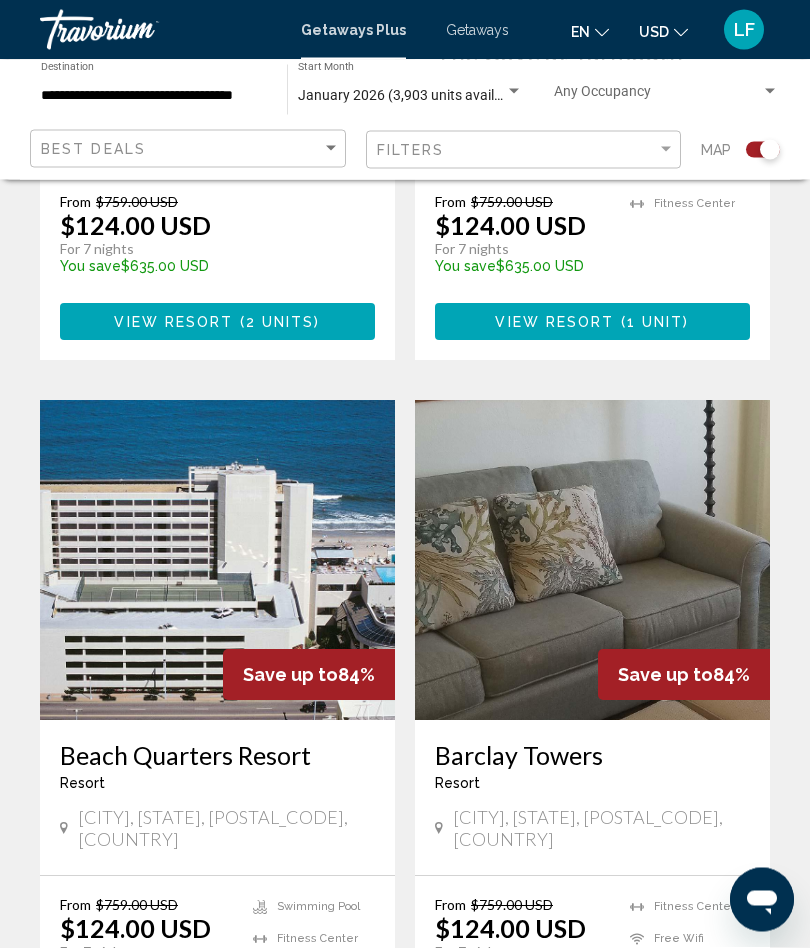 scroll, scrollTop: 2521, scrollLeft: 0, axis: vertical 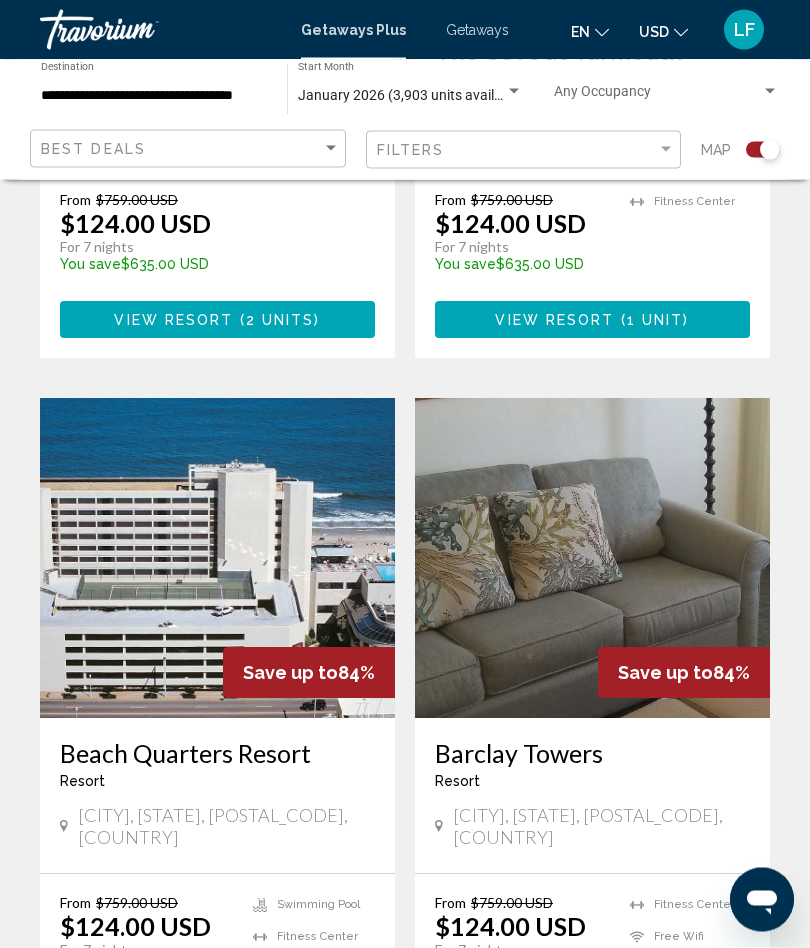 click at bounding box center [217, 559] 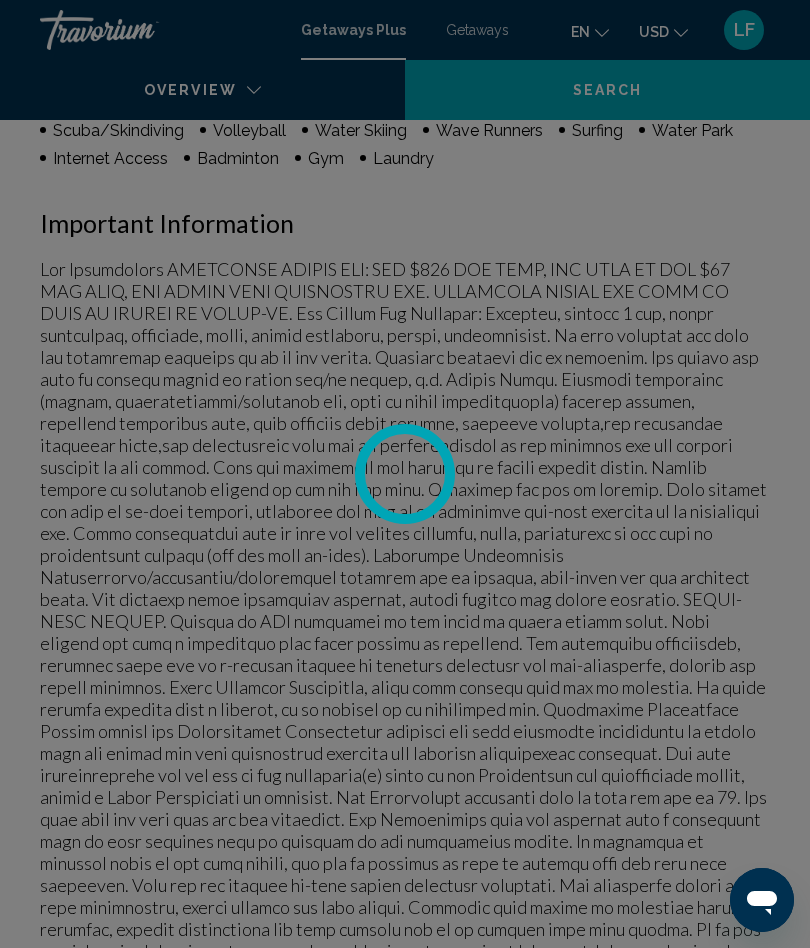 scroll, scrollTop: 0, scrollLeft: 0, axis: both 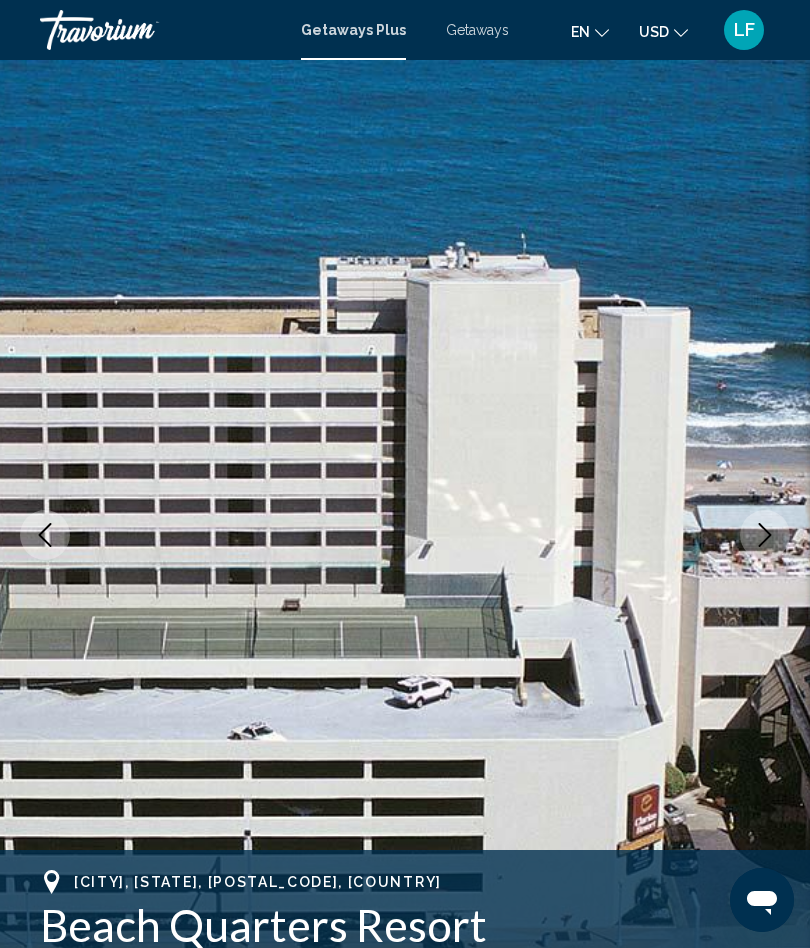 click 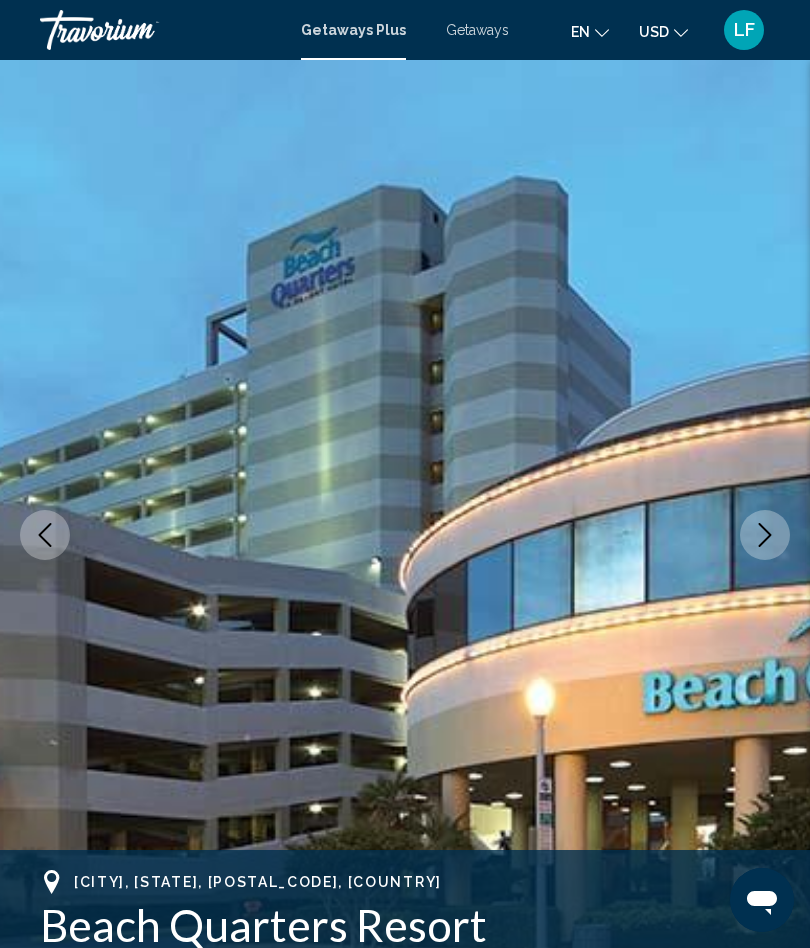 click at bounding box center (765, 535) 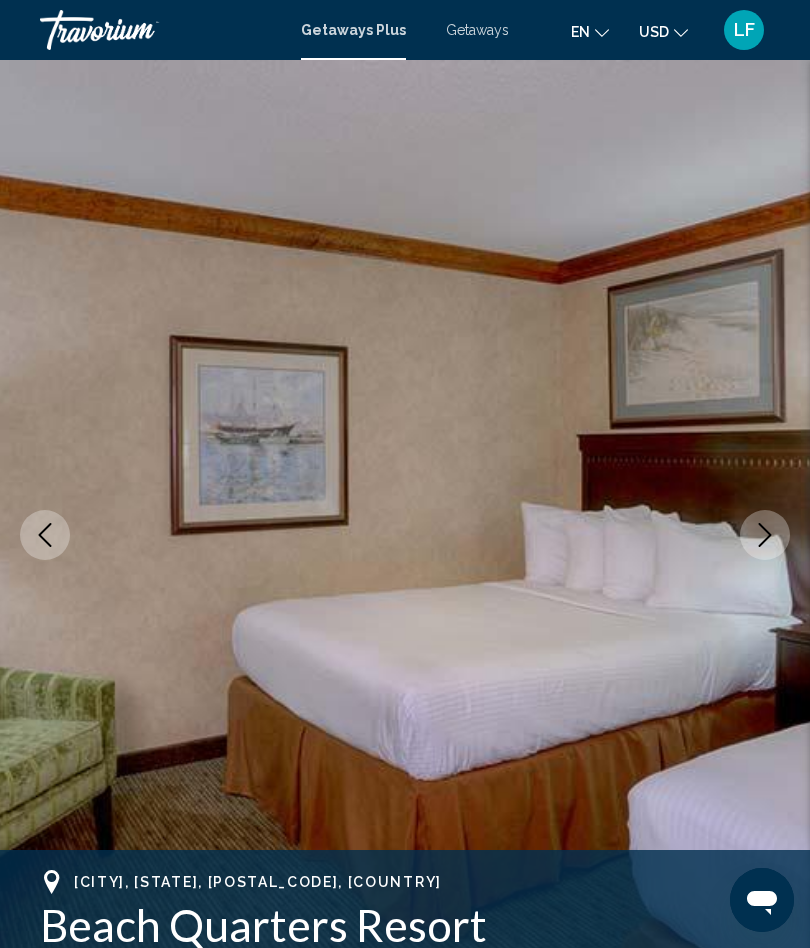 click 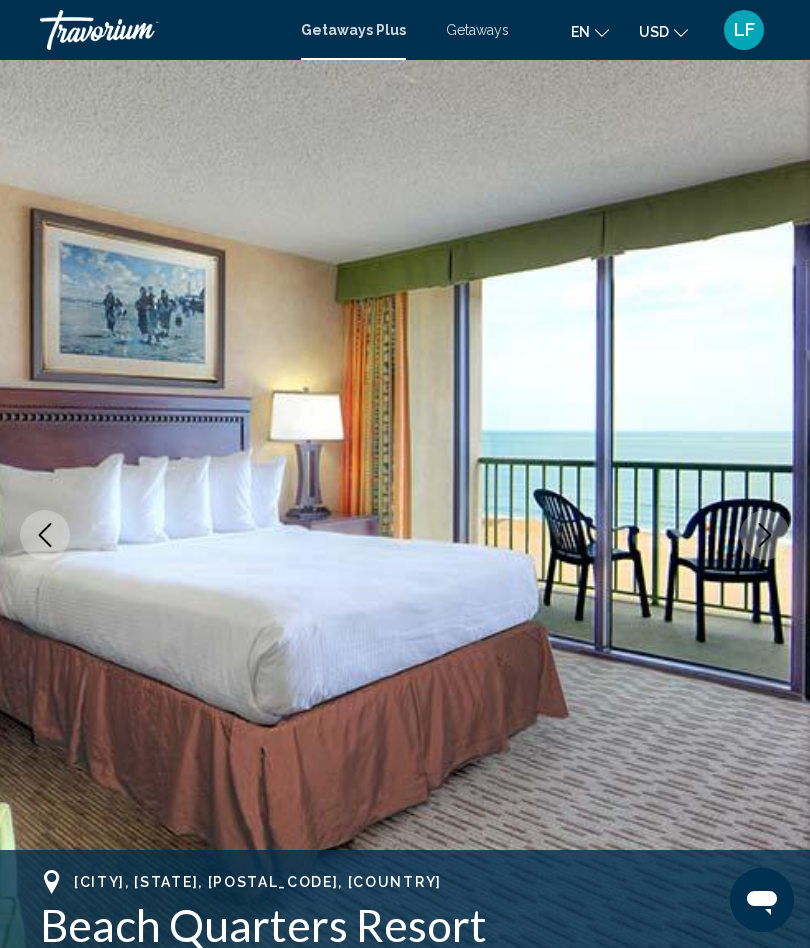 click 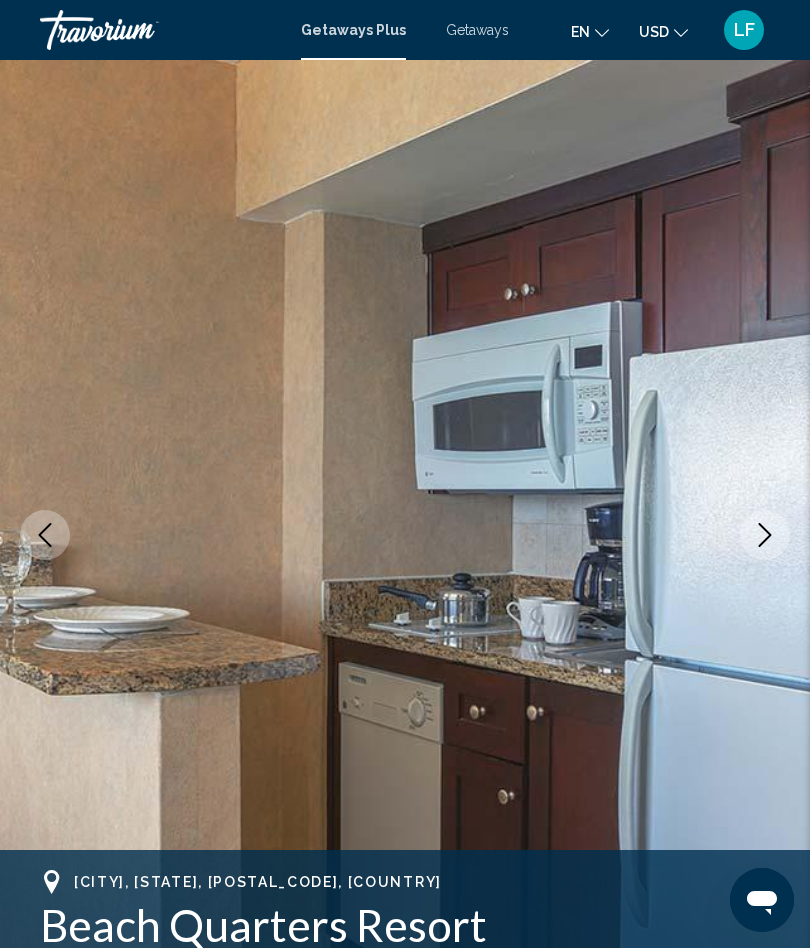 click 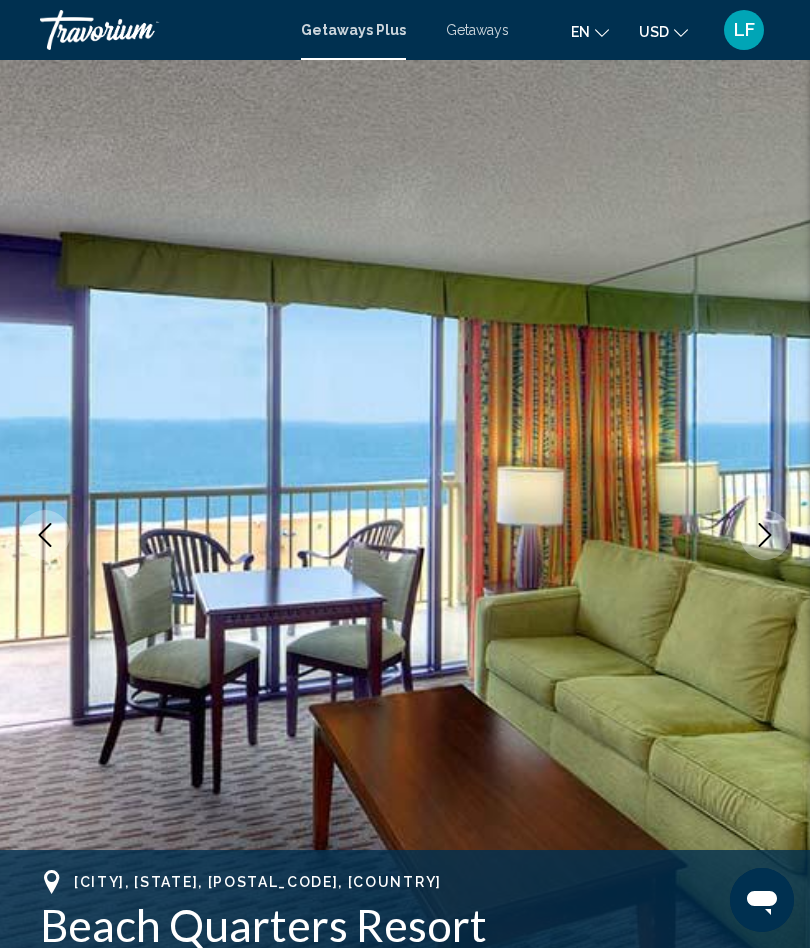 click at bounding box center (765, 535) 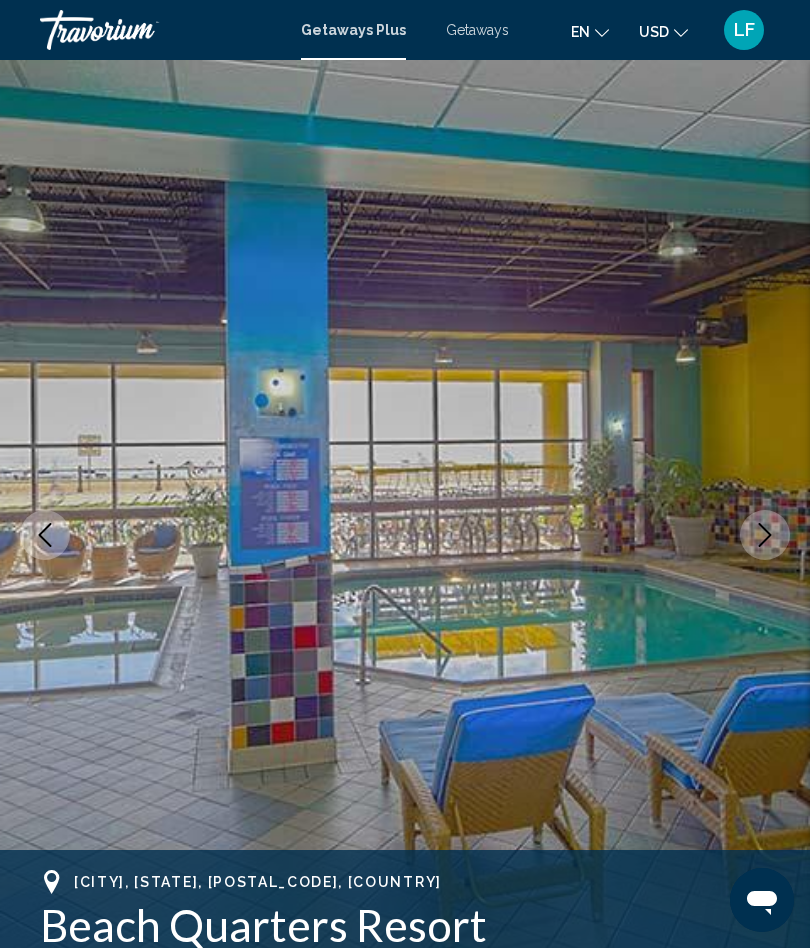 click 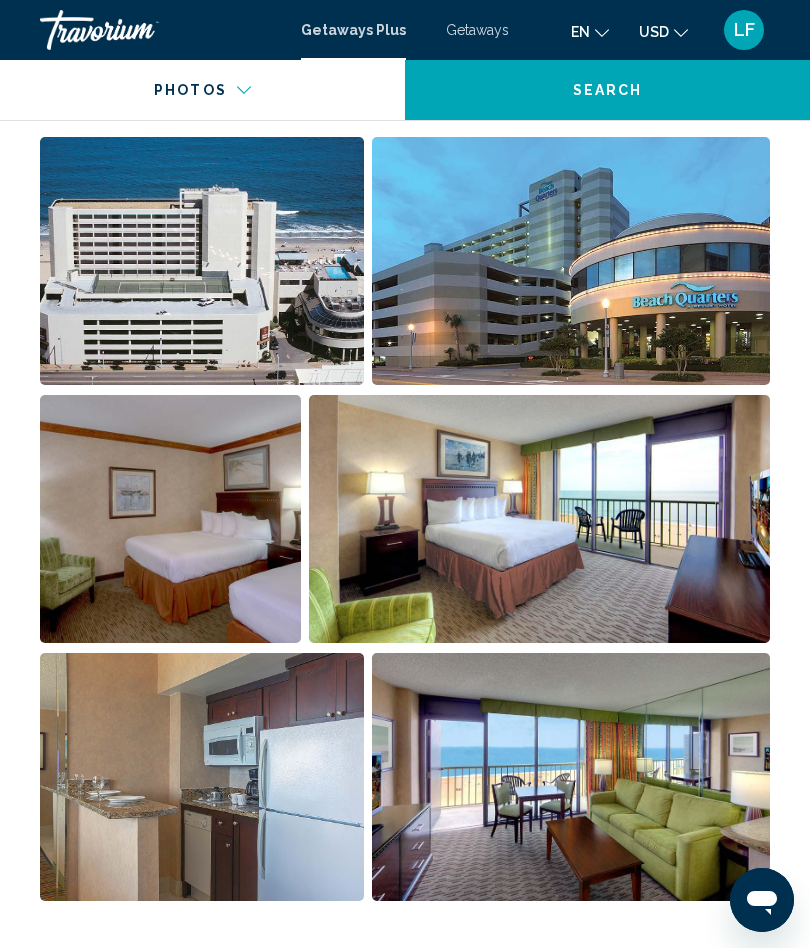 scroll, scrollTop: 1349, scrollLeft: 0, axis: vertical 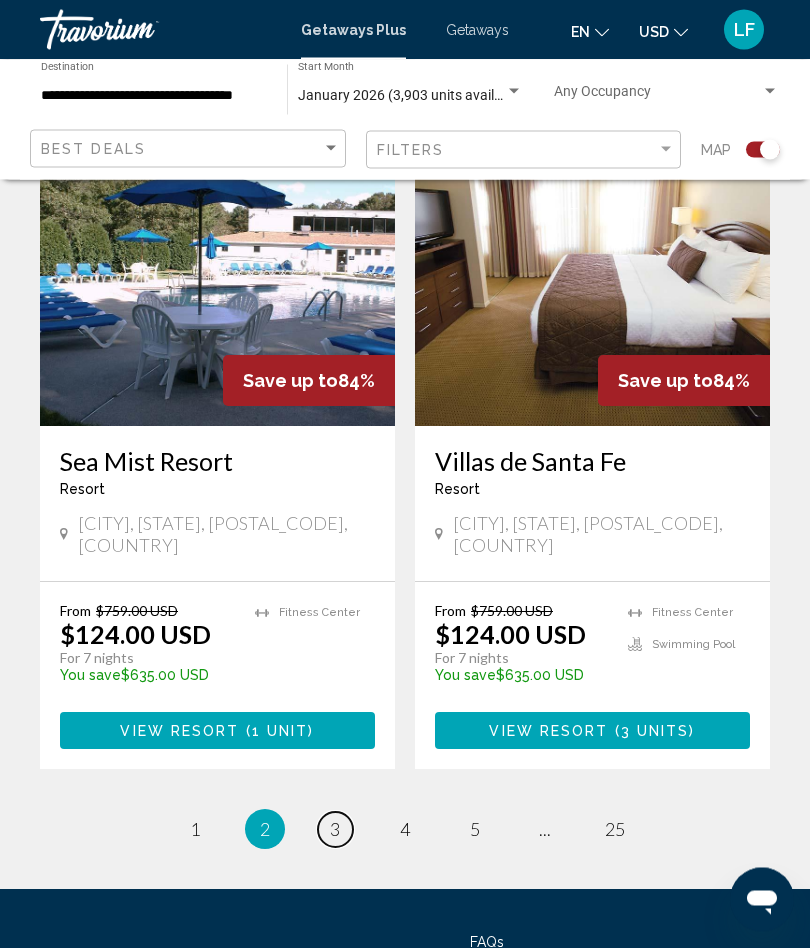 click on "3" at bounding box center (335, 830) 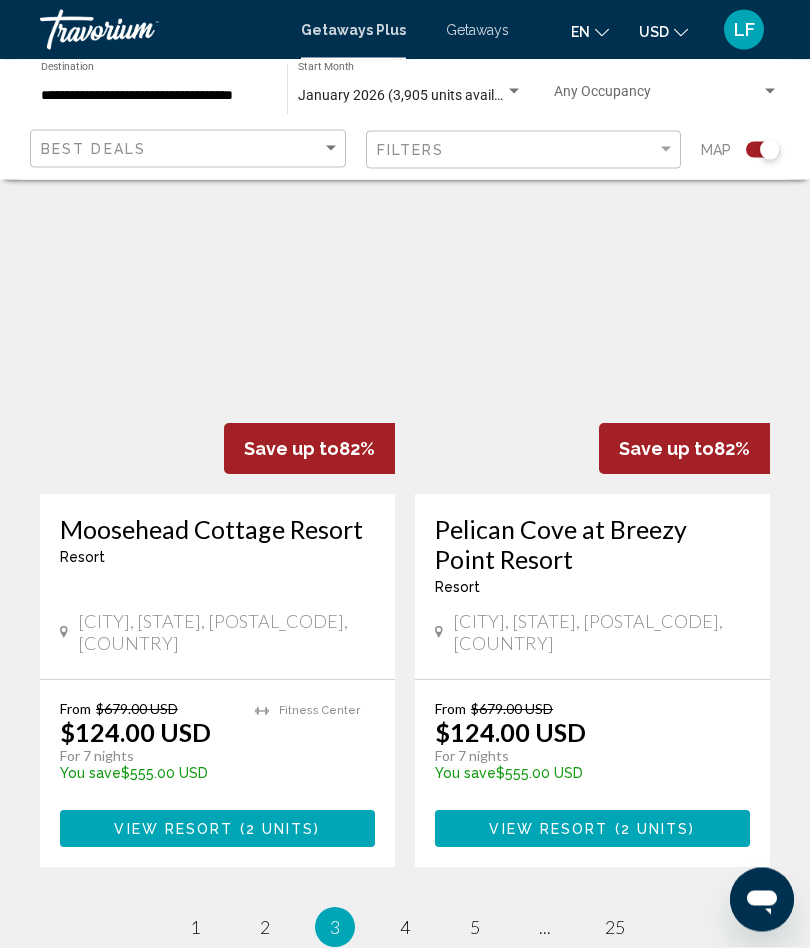 scroll, scrollTop: 4258, scrollLeft: 0, axis: vertical 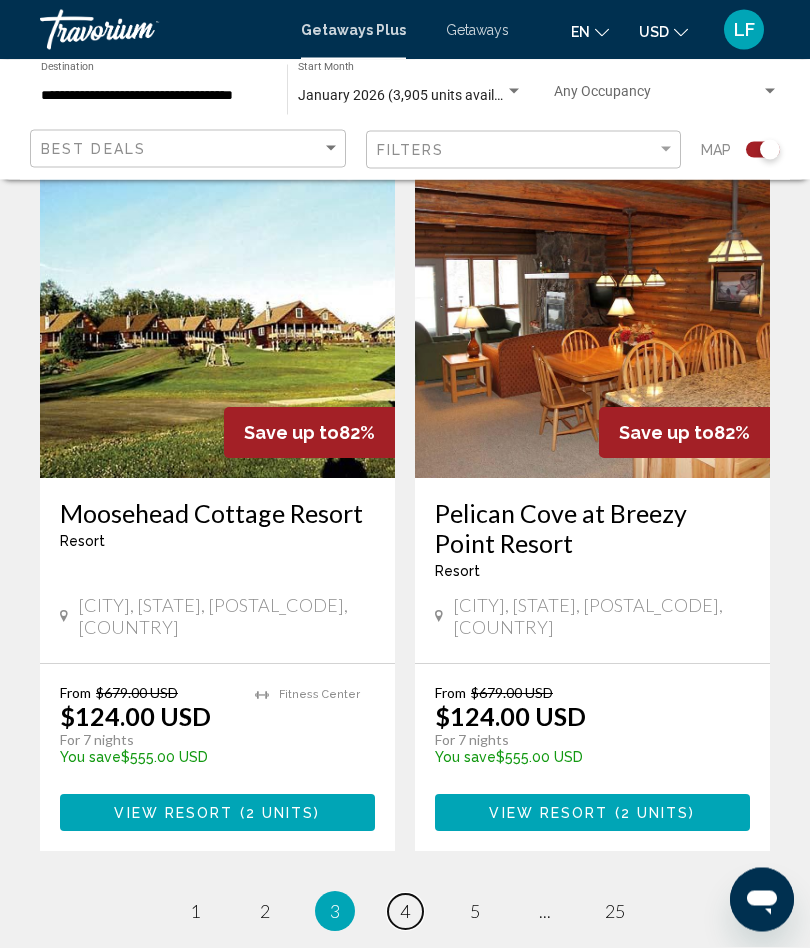 click on "4" at bounding box center [405, 912] 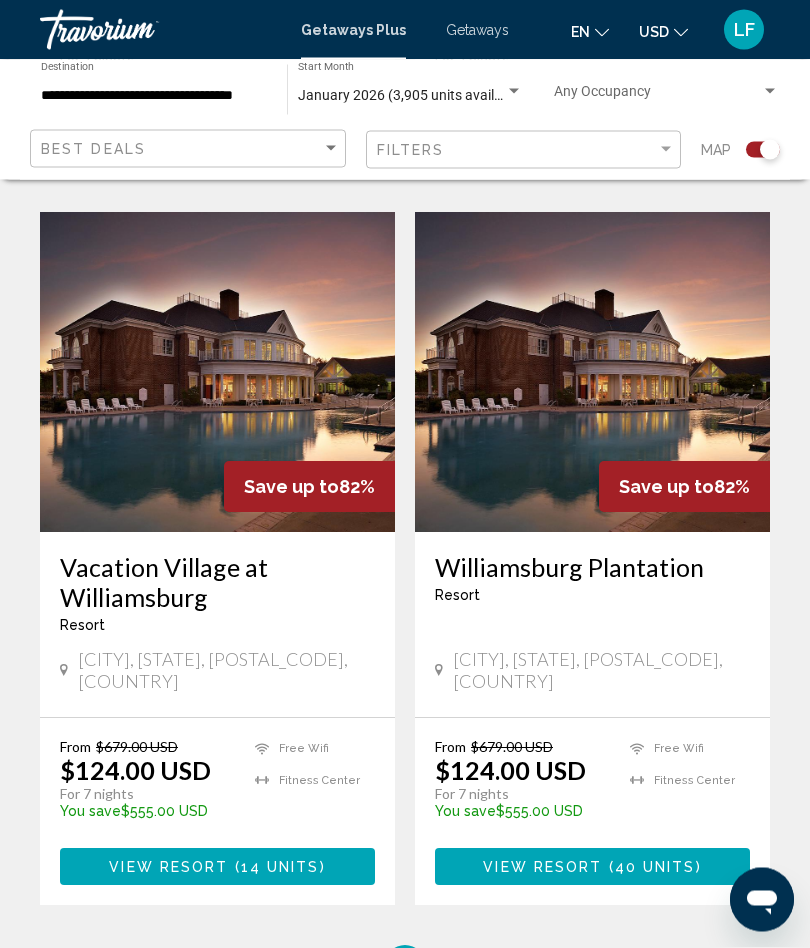 scroll, scrollTop: 4116, scrollLeft: 0, axis: vertical 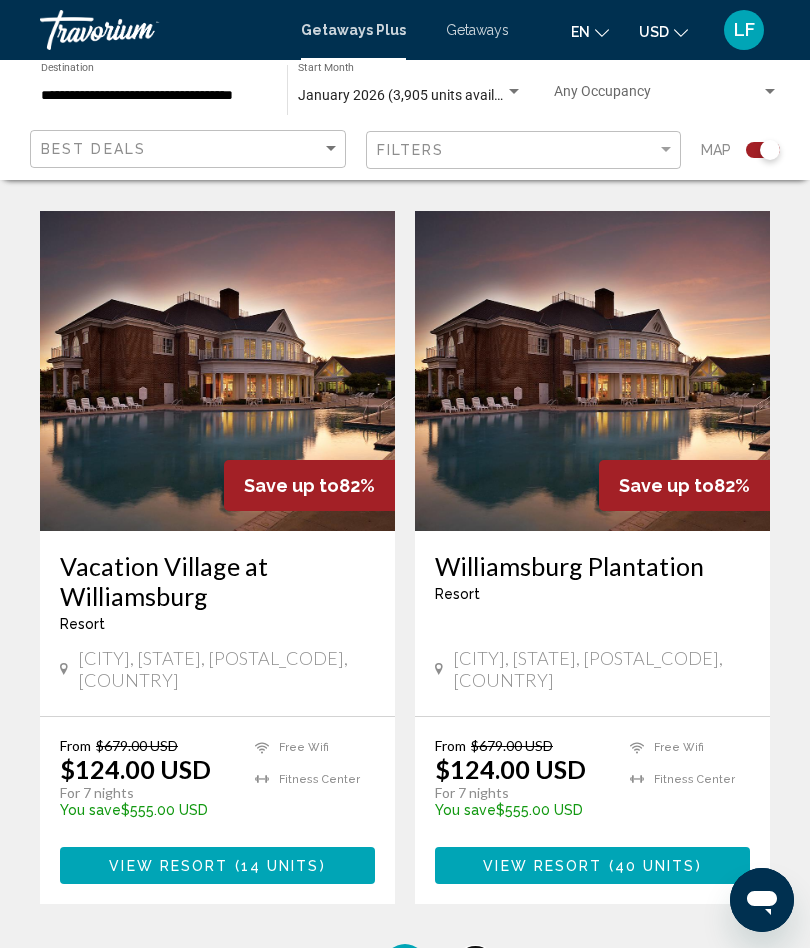 click on "5" at bounding box center (475, 964) 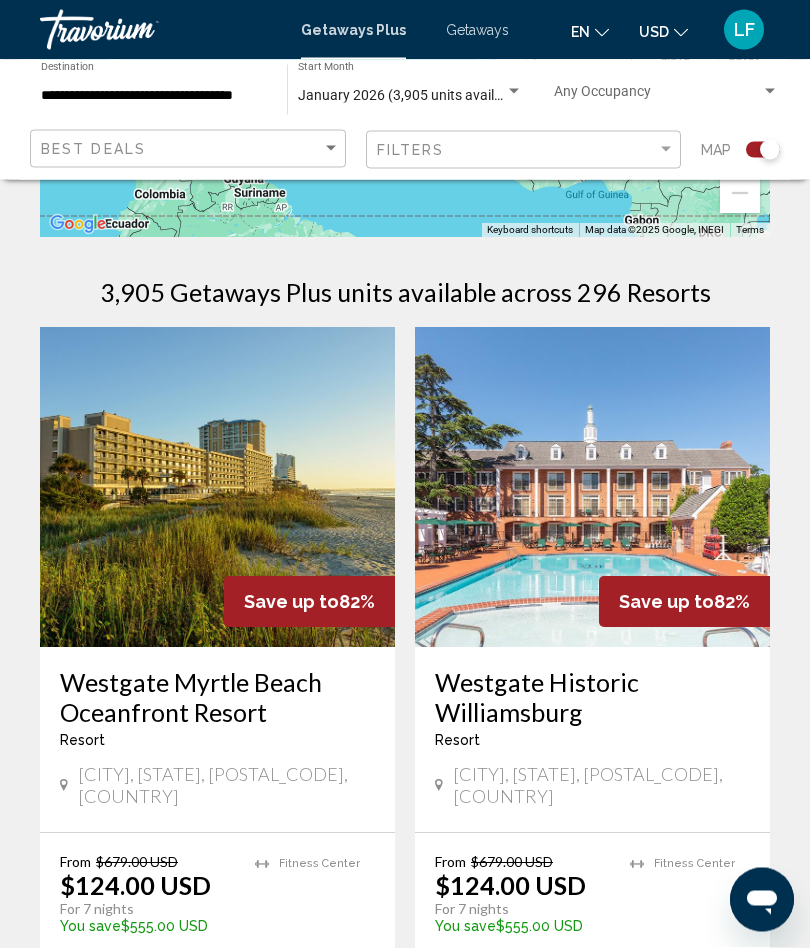 scroll, scrollTop: 363, scrollLeft: 0, axis: vertical 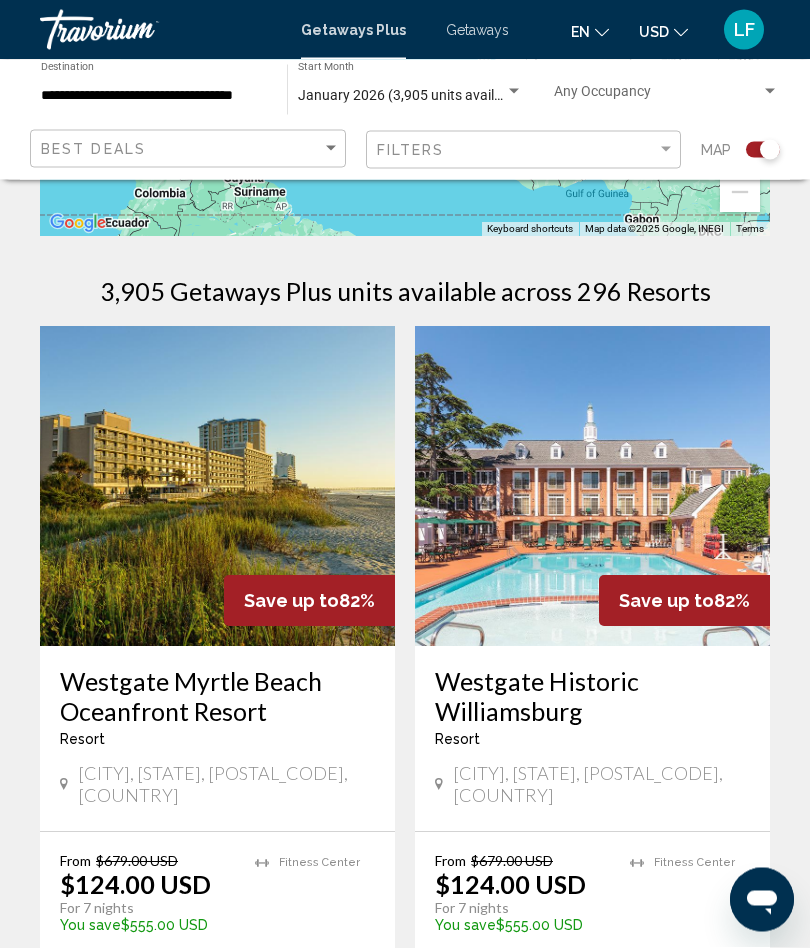 click at bounding box center [217, 487] 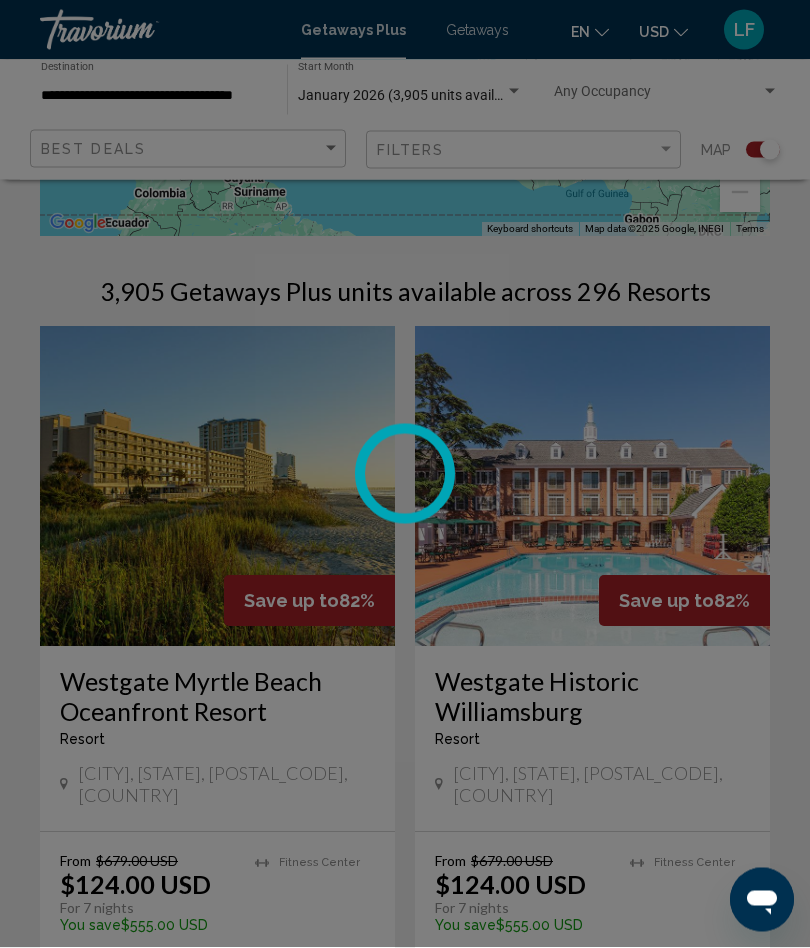 scroll, scrollTop: 364, scrollLeft: 0, axis: vertical 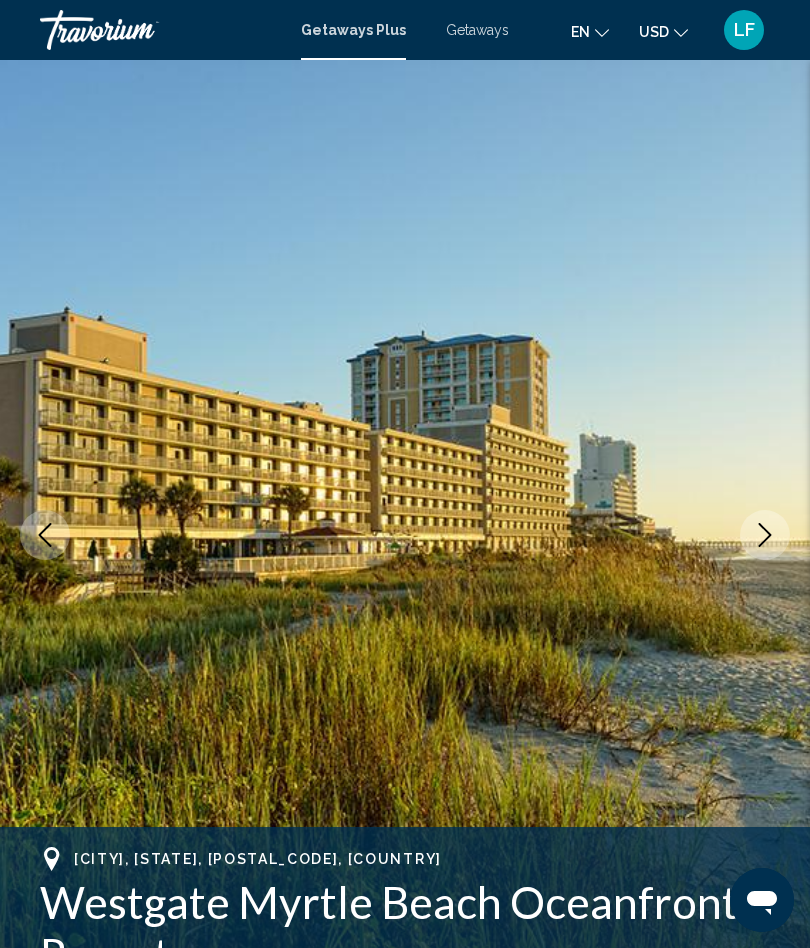 click at bounding box center (765, 535) 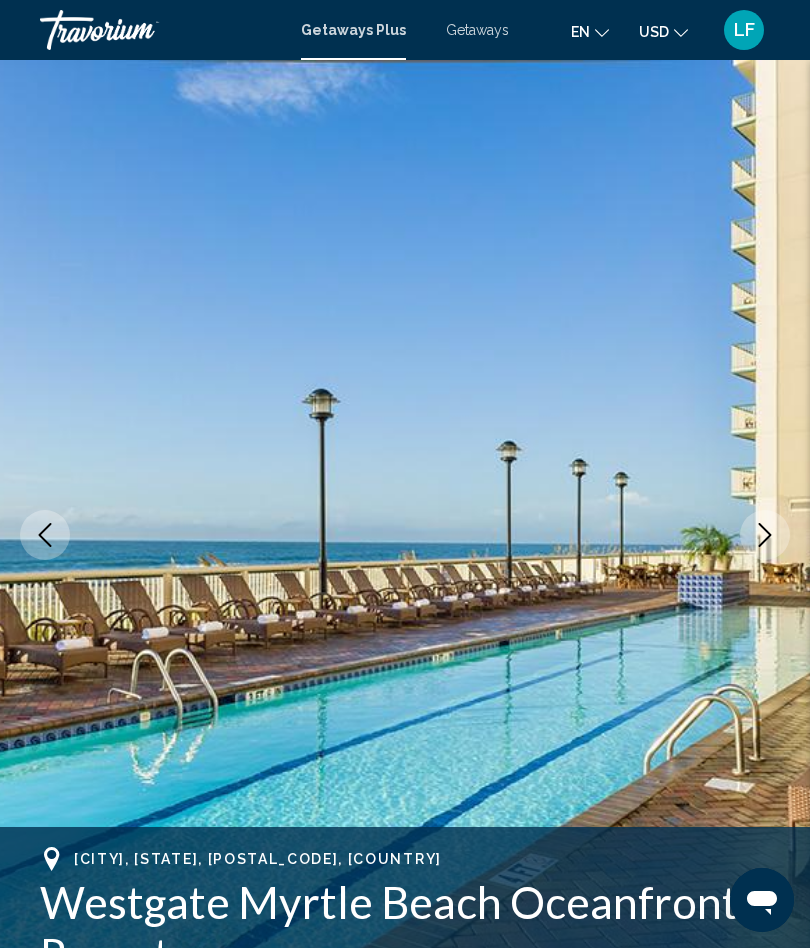 click 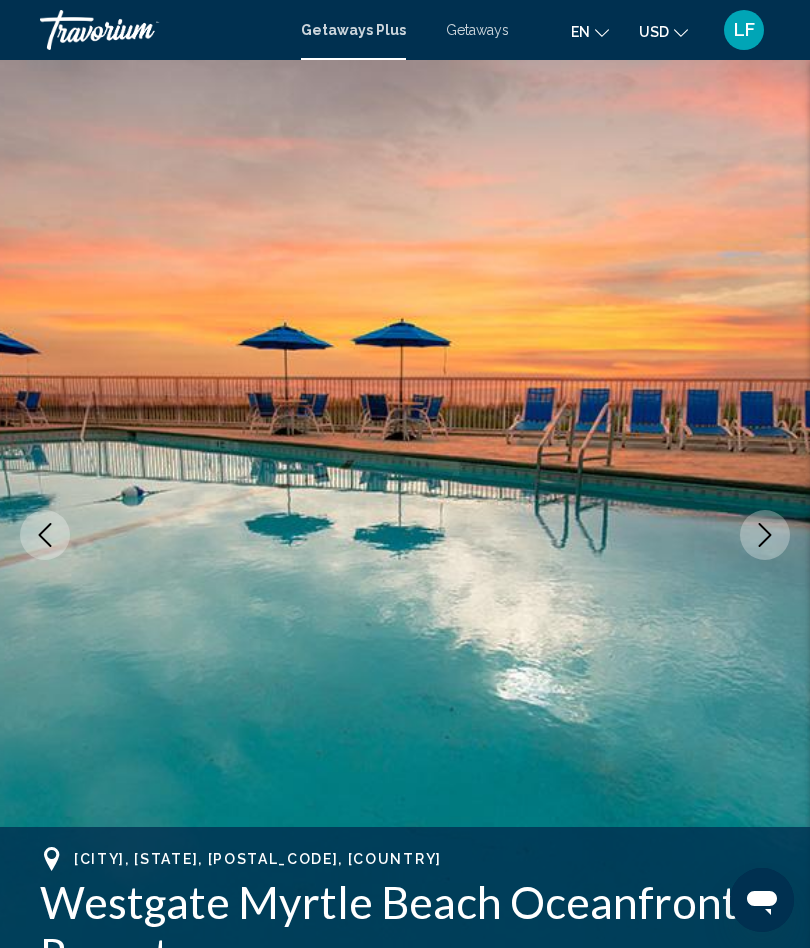 click 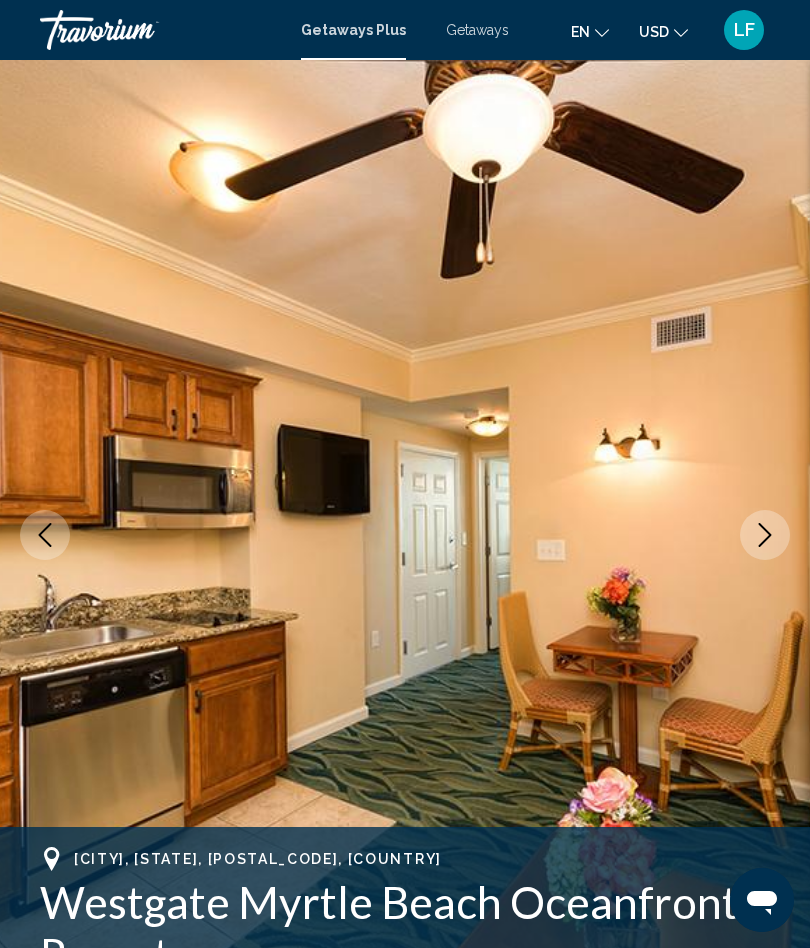 click 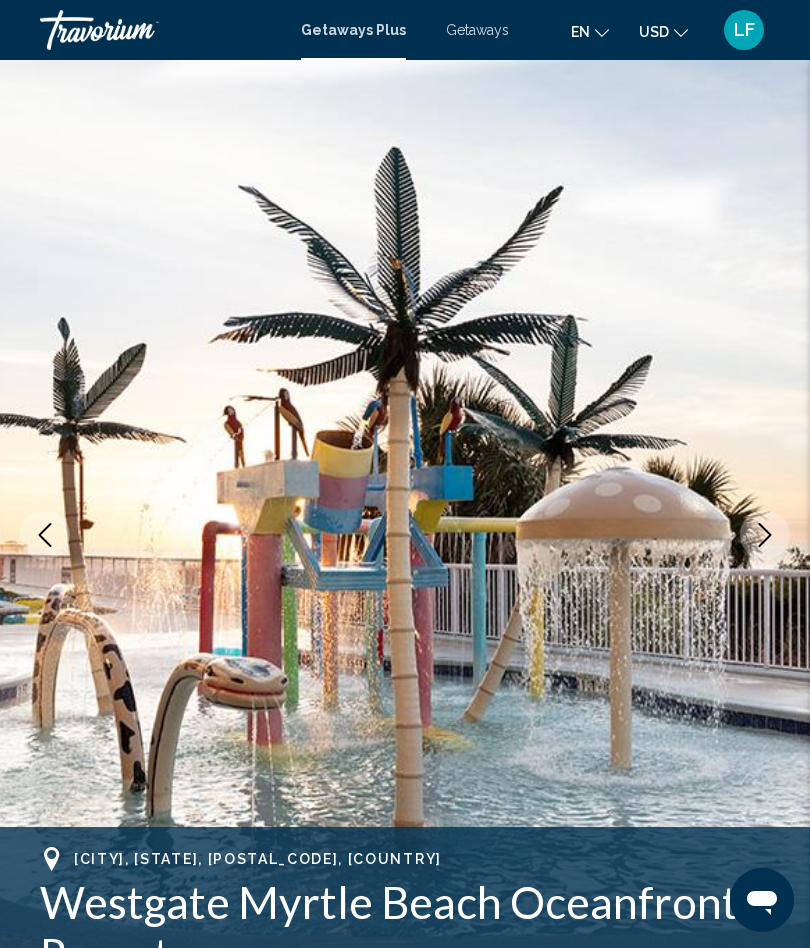 click 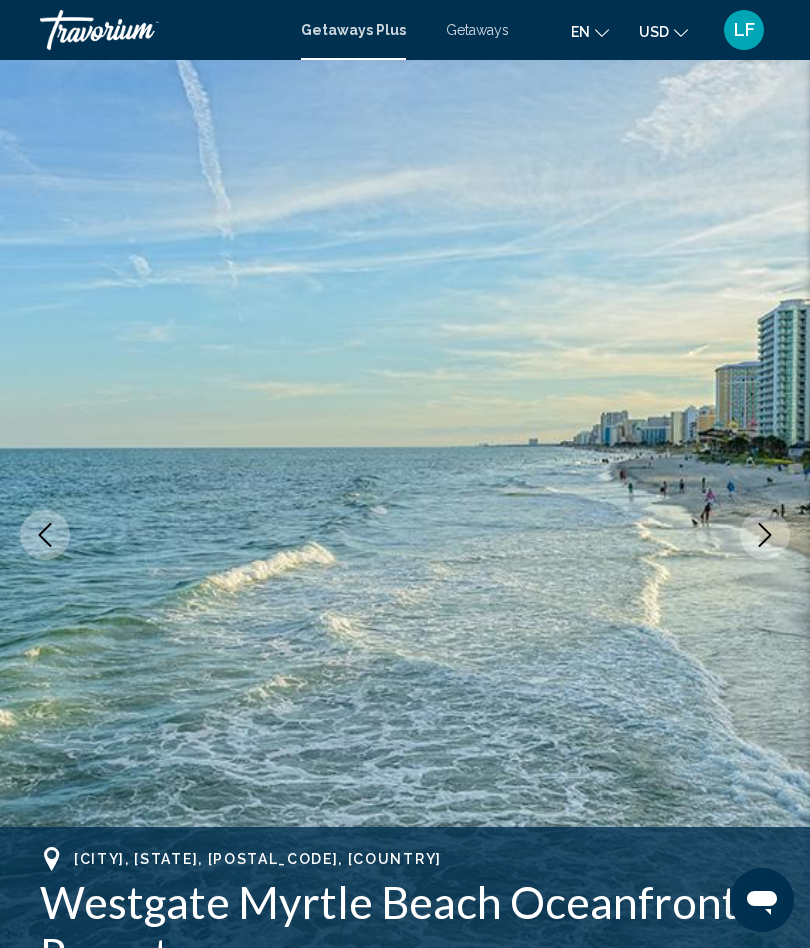 click 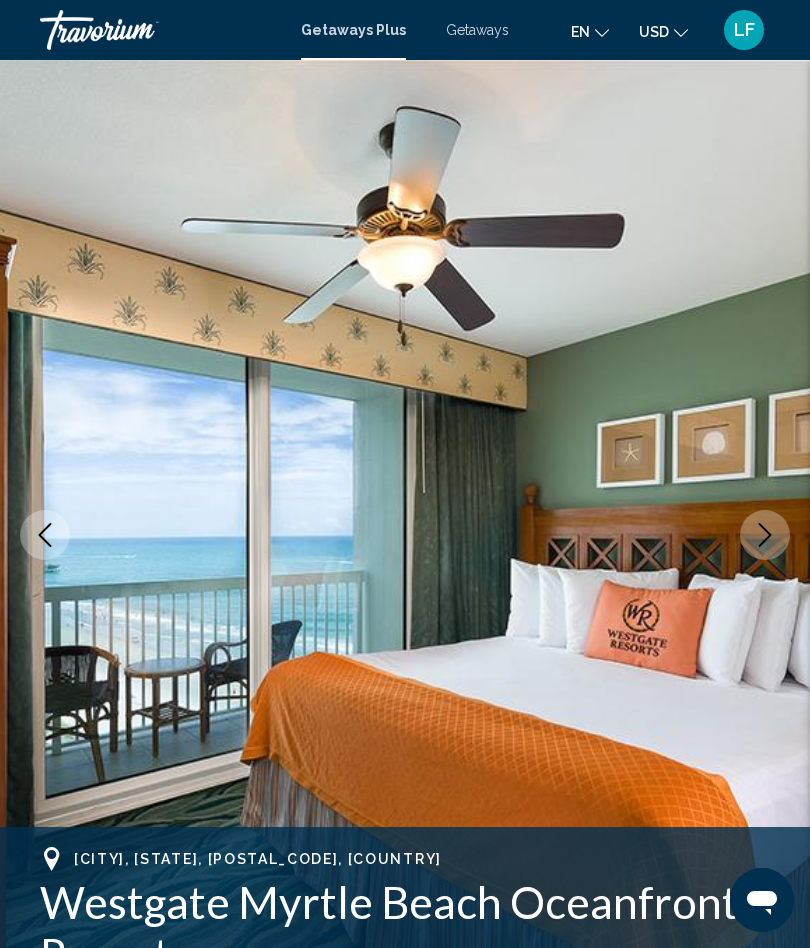 click 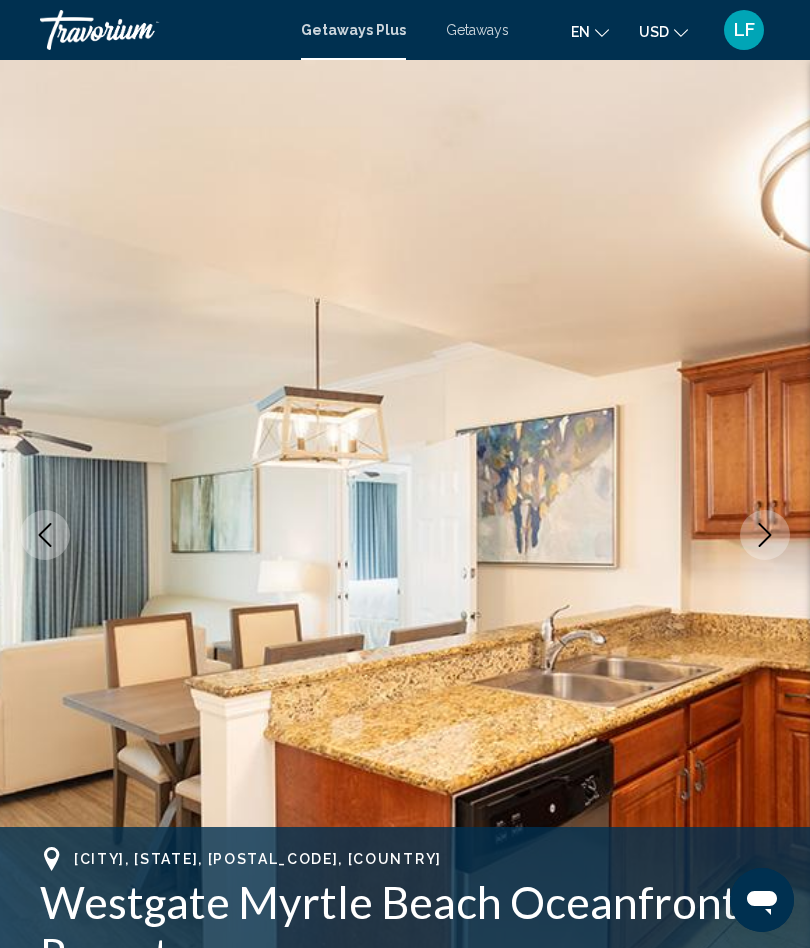 click 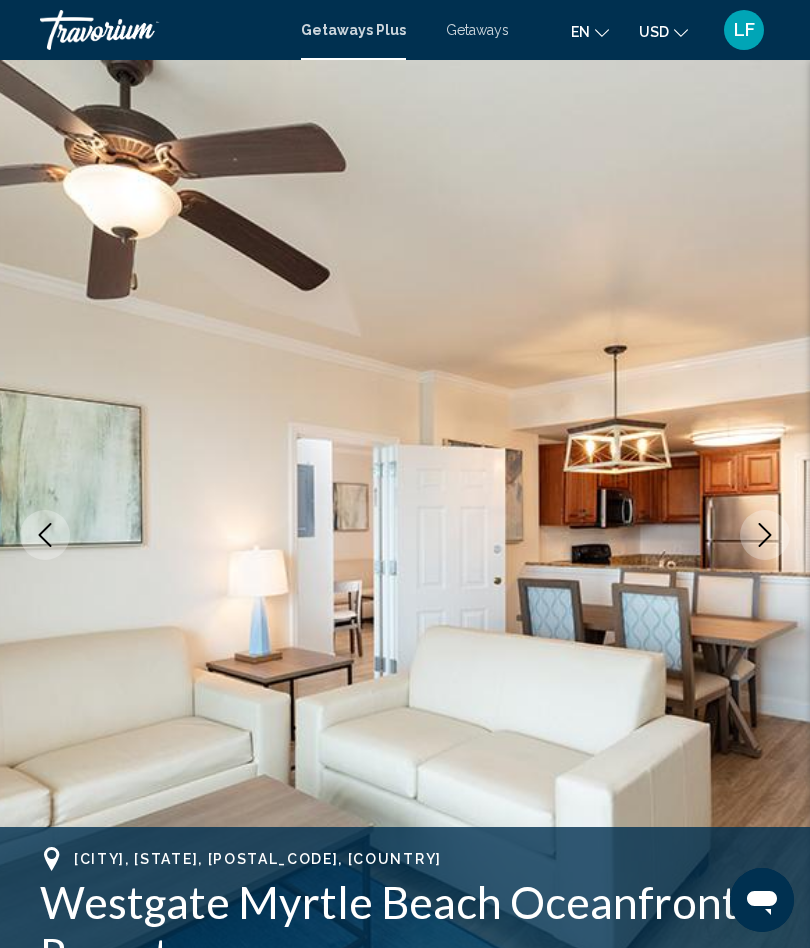 click 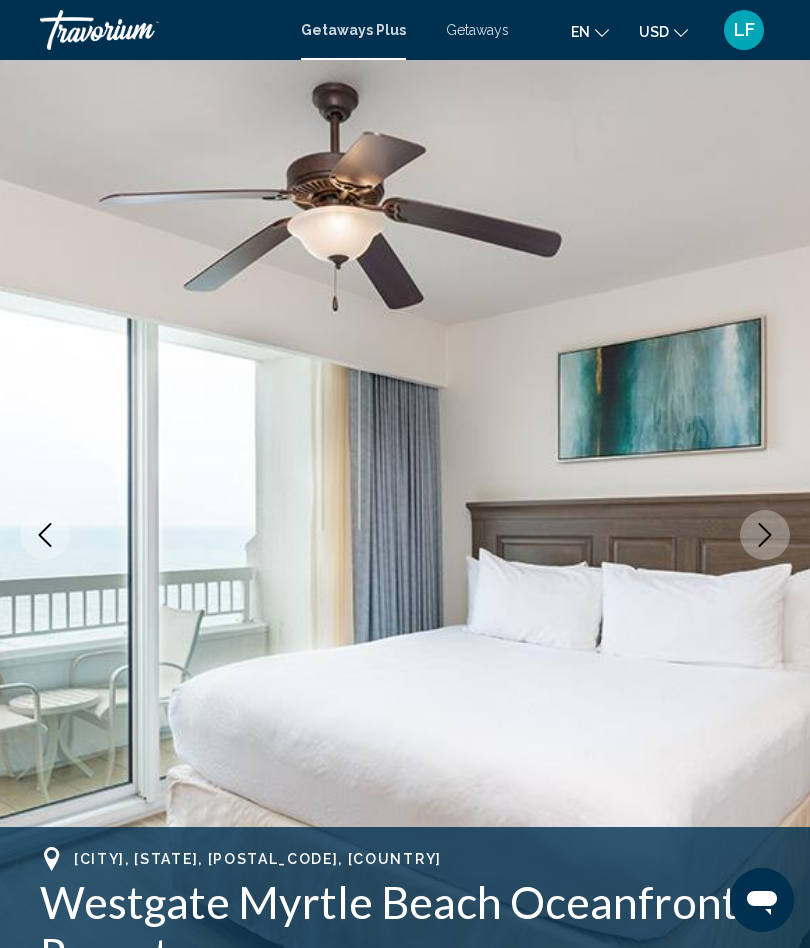click 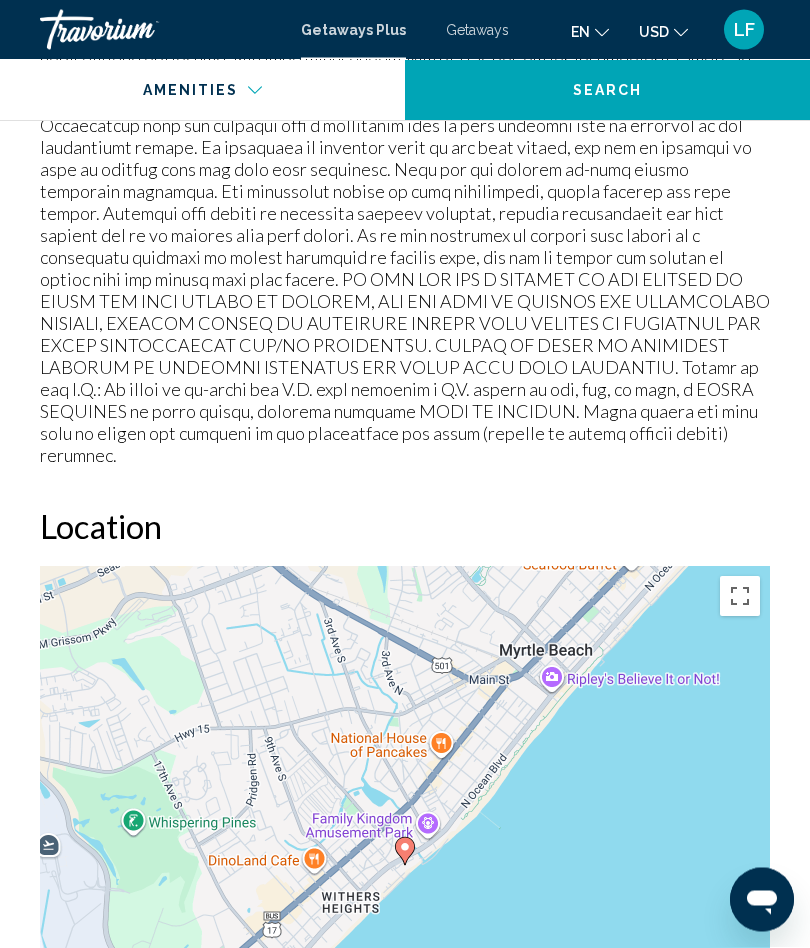 scroll, scrollTop: 3157, scrollLeft: 0, axis: vertical 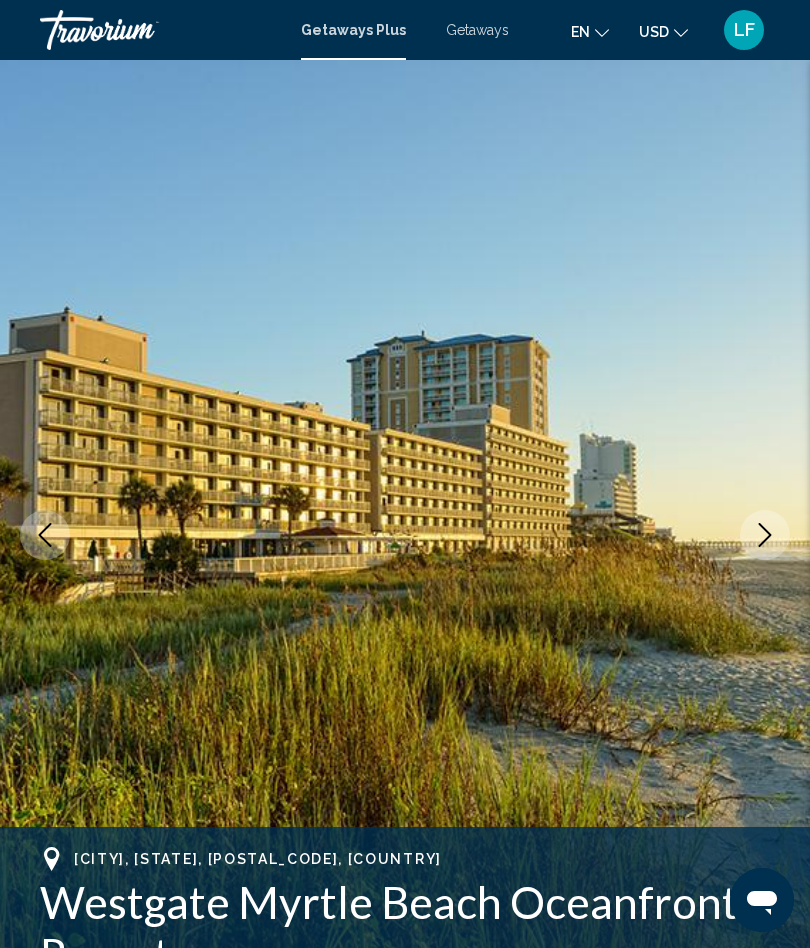 click on "Getaways Plus" at bounding box center (353, 30) 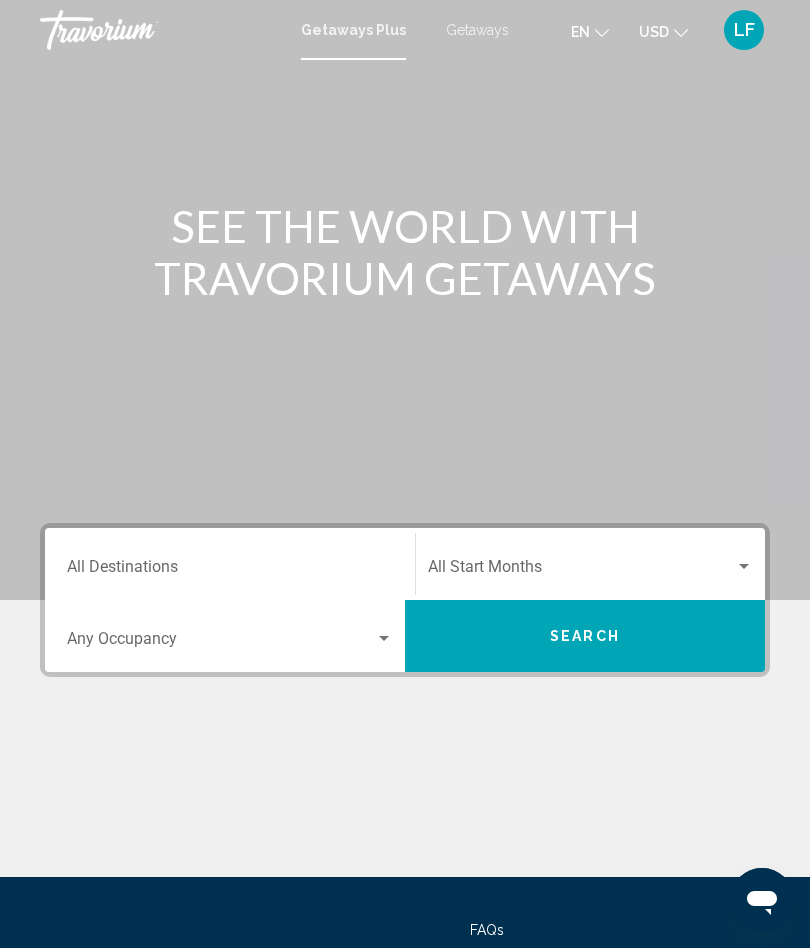 click at bounding box center [221, 643] 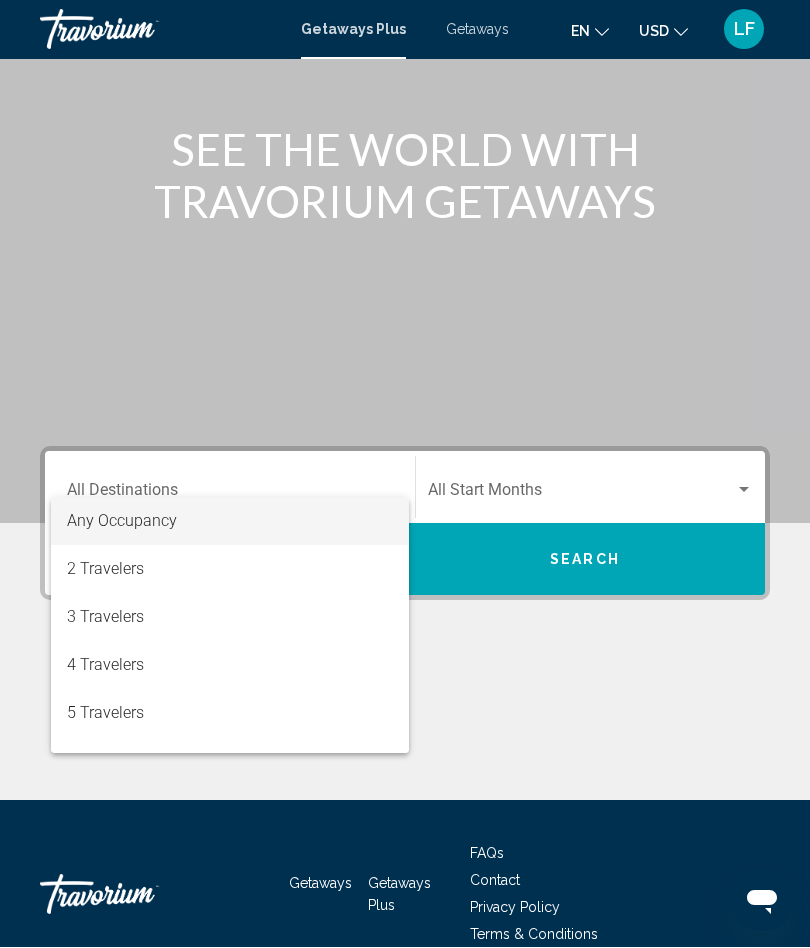 scroll, scrollTop: 174, scrollLeft: 0, axis: vertical 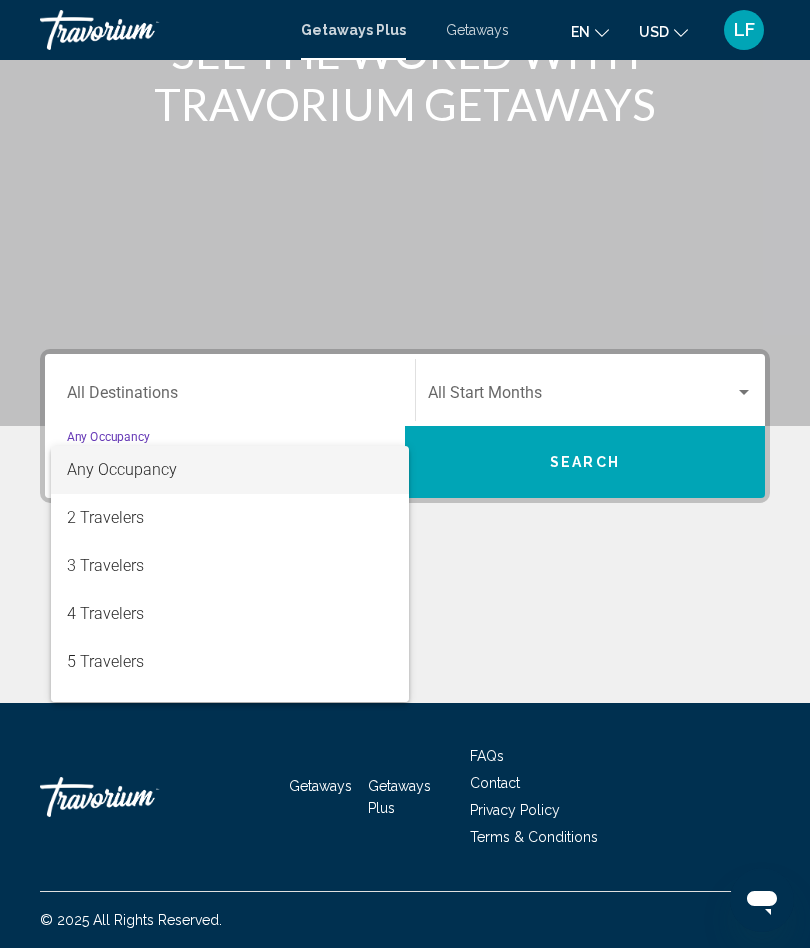 click at bounding box center [405, 474] 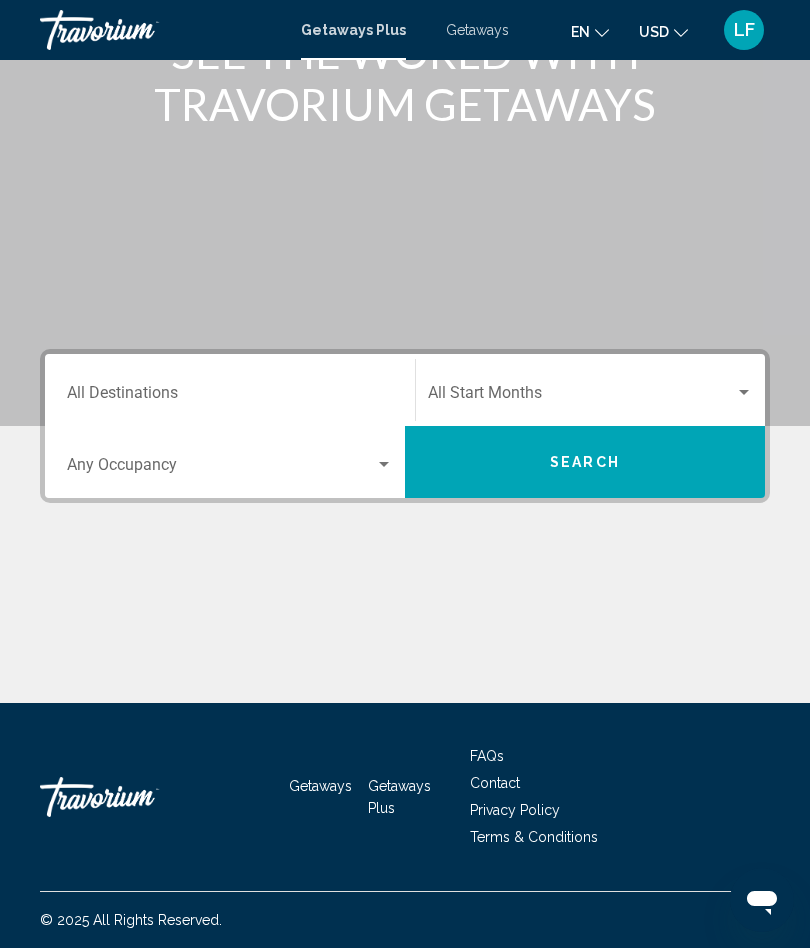 click on "Search" at bounding box center (585, 462) 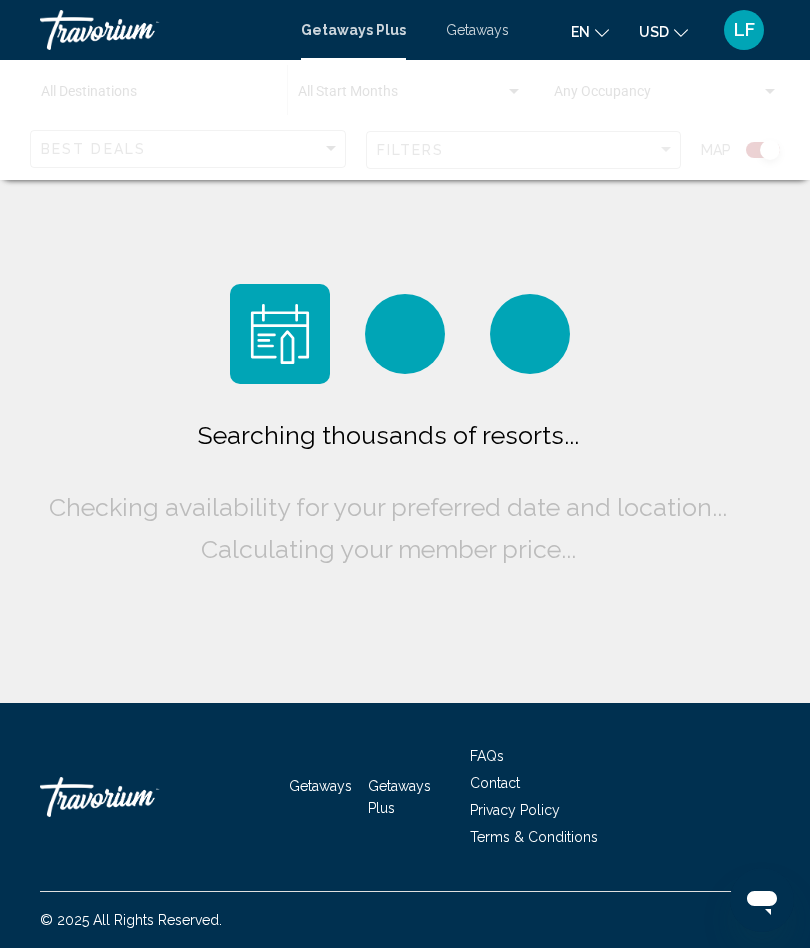 scroll, scrollTop: 78, scrollLeft: 0, axis: vertical 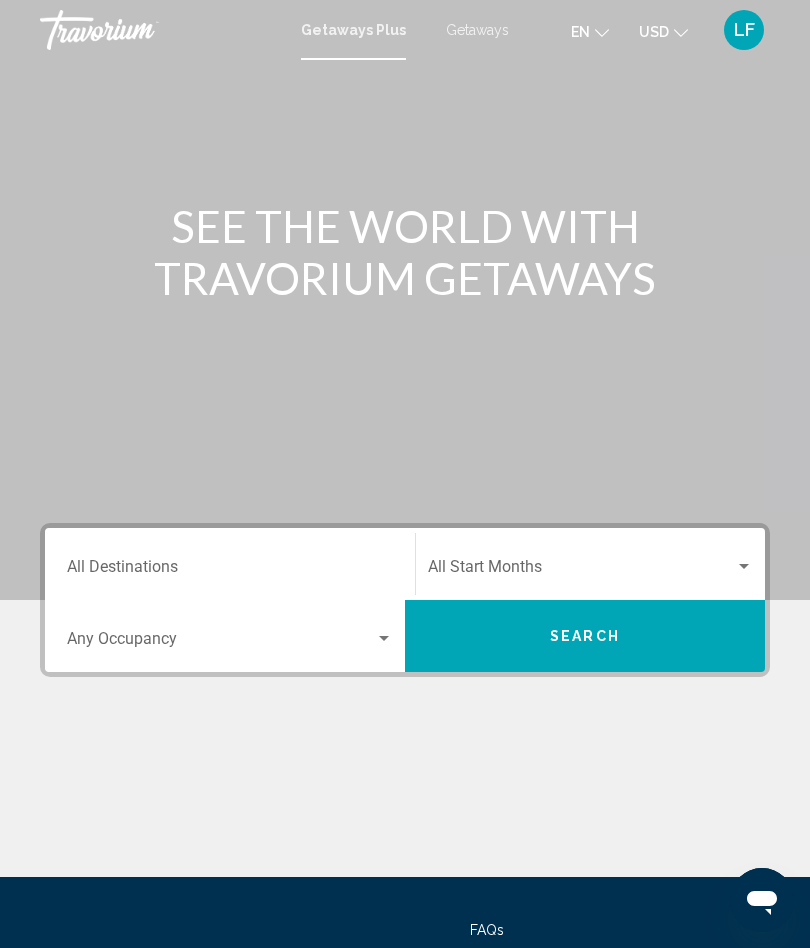 click on "Destination All Destinations" at bounding box center [230, 571] 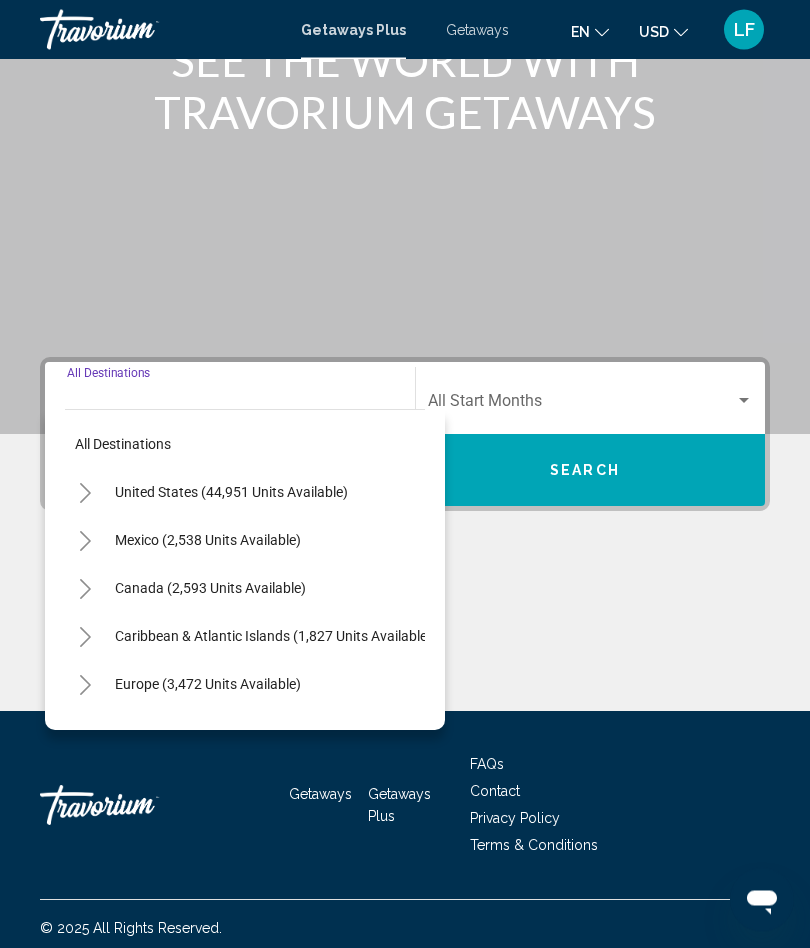 scroll, scrollTop: 174, scrollLeft: 0, axis: vertical 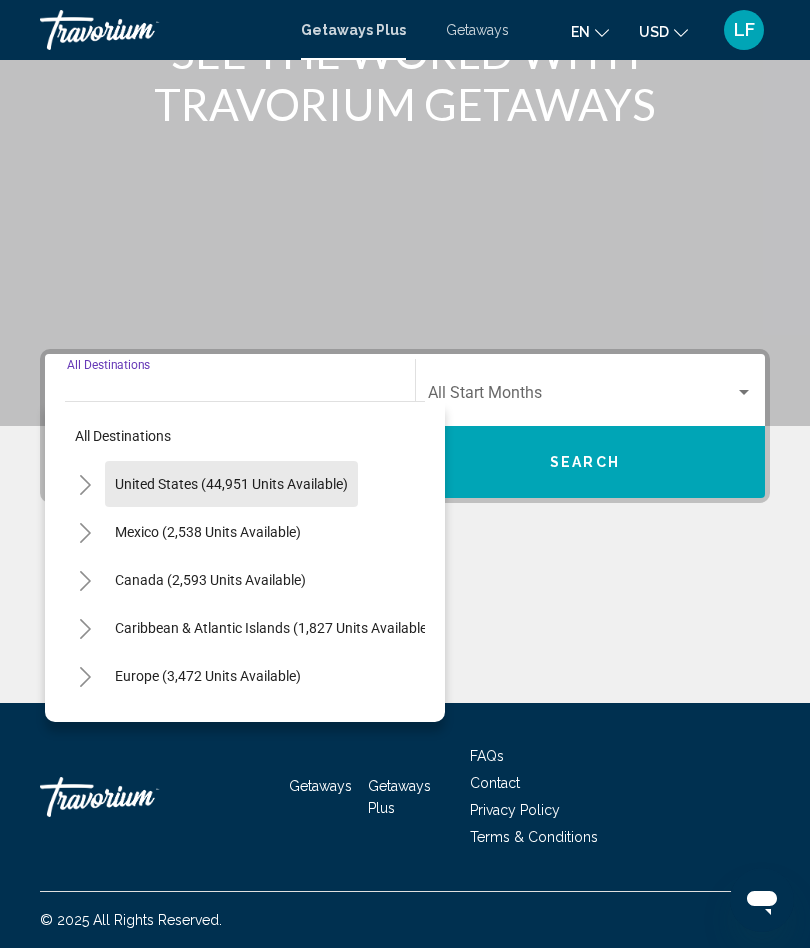 click on "United States (44,951 units available)" at bounding box center (208, 532) 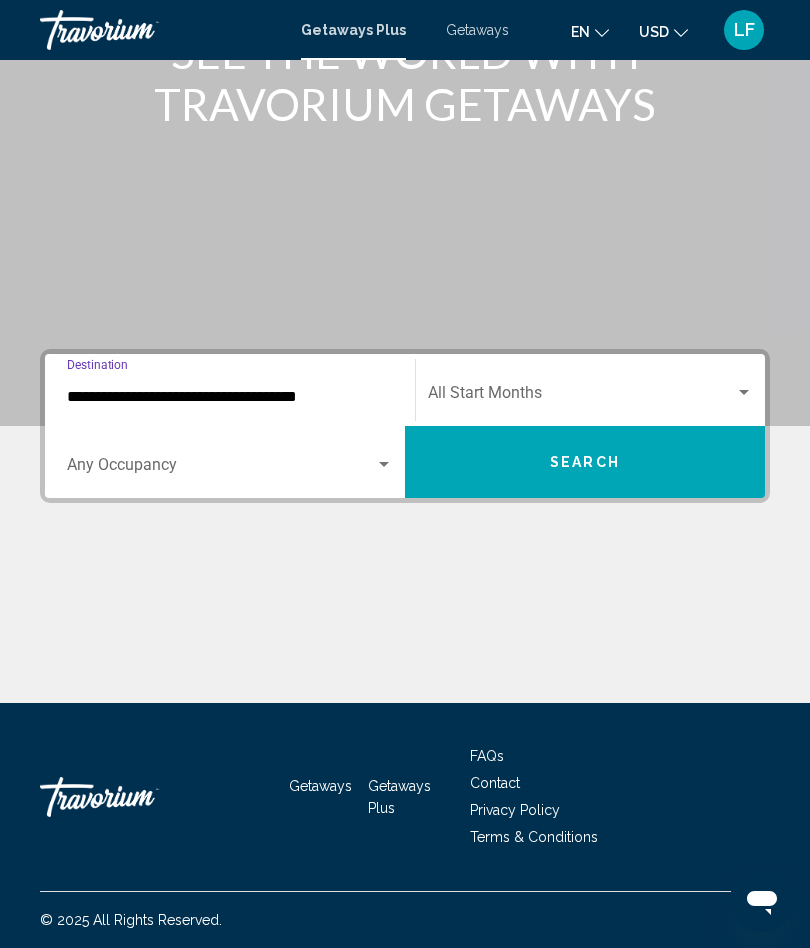click at bounding box center [581, 397] 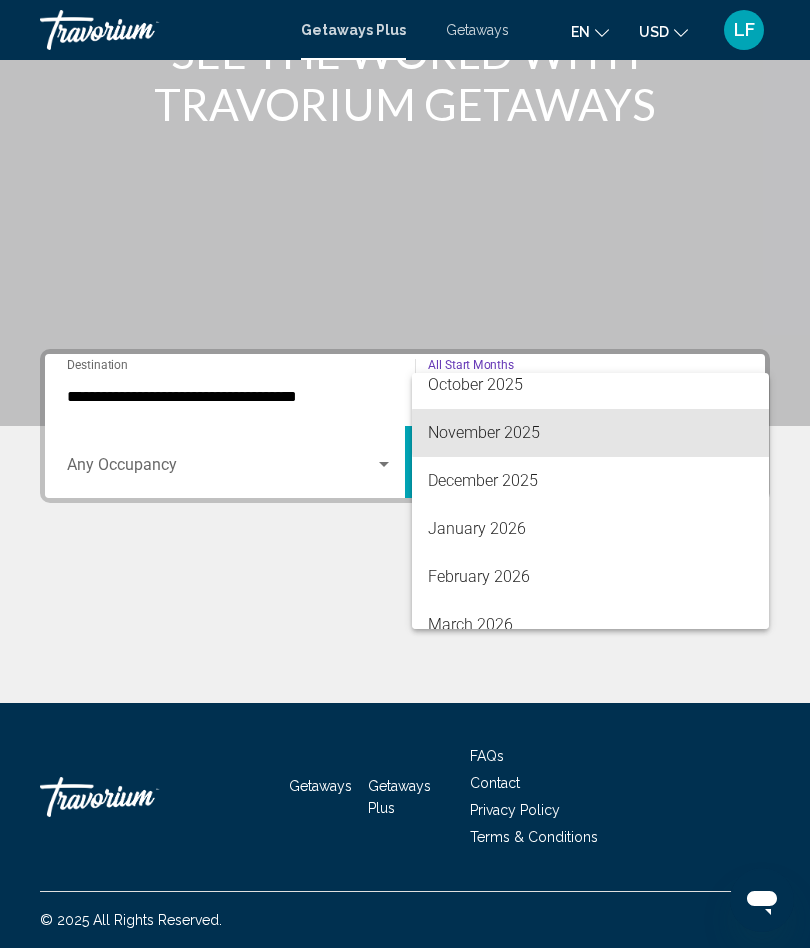 scroll, scrollTop: 158, scrollLeft: 0, axis: vertical 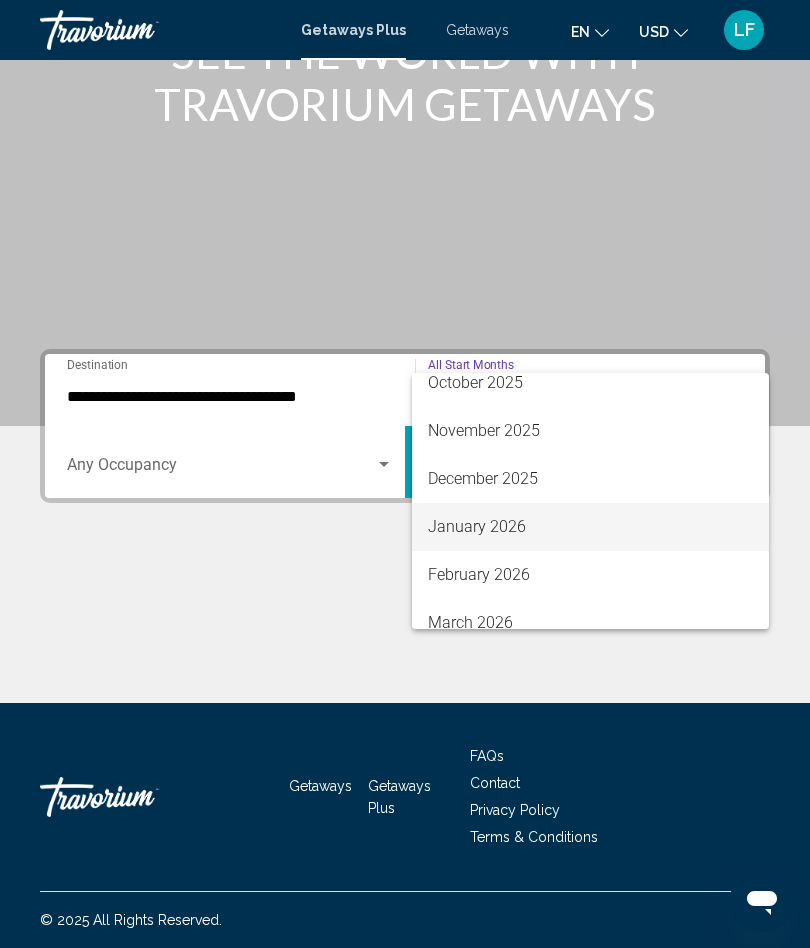 click on "January 2026" at bounding box center [590, 527] 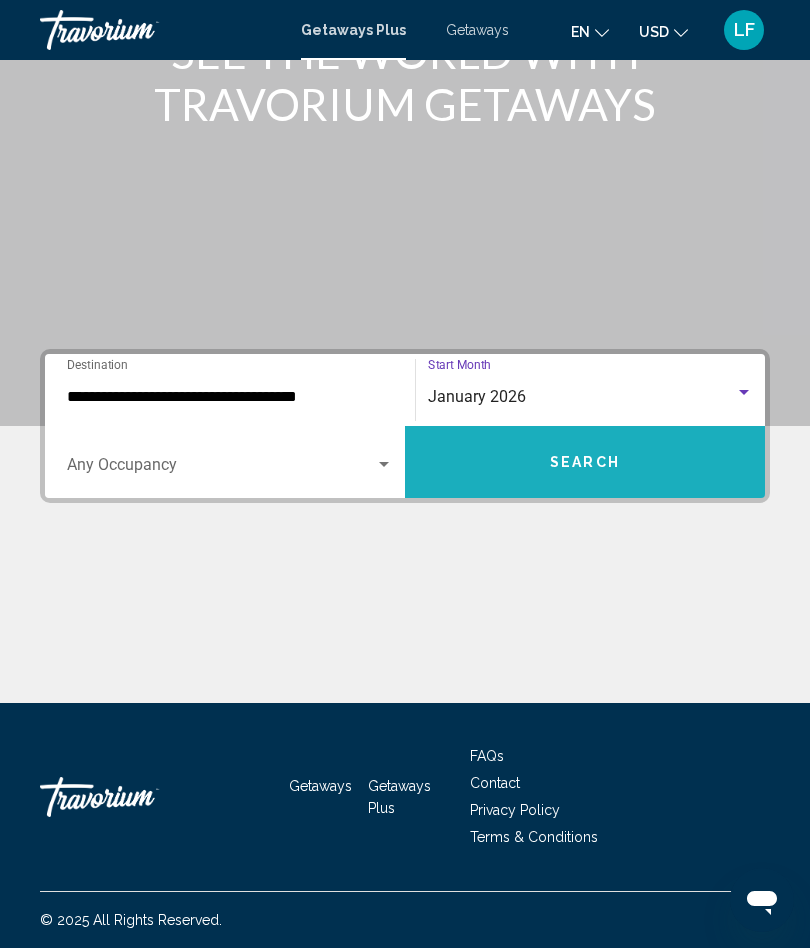click on "Search" at bounding box center (585, 462) 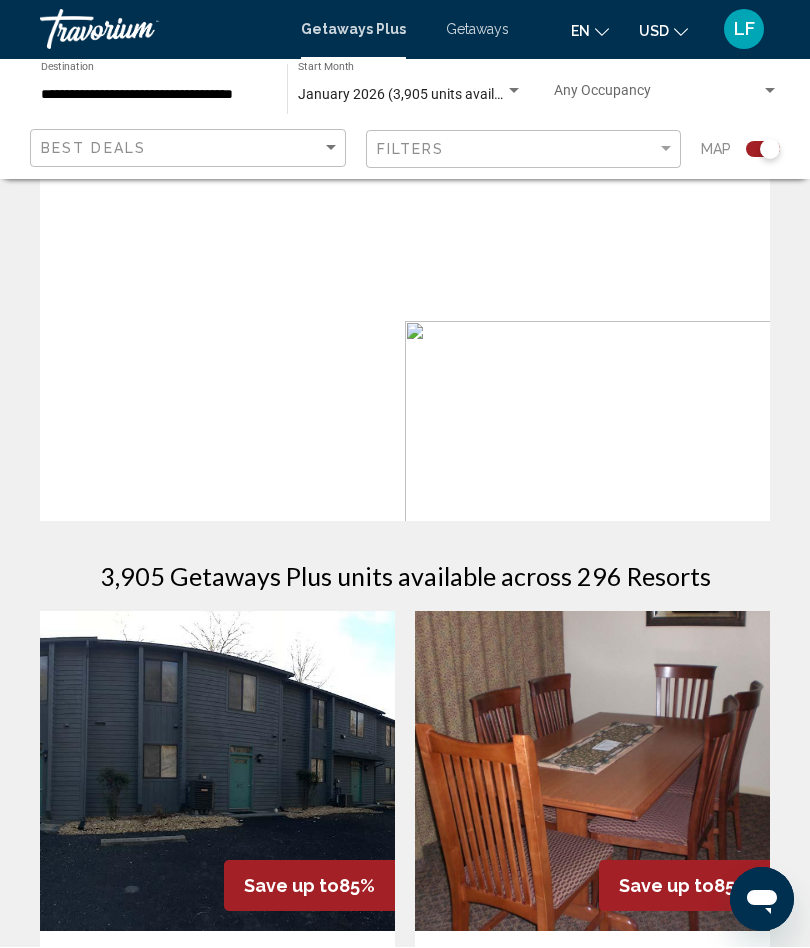 scroll, scrollTop: 79, scrollLeft: 0, axis: vertical 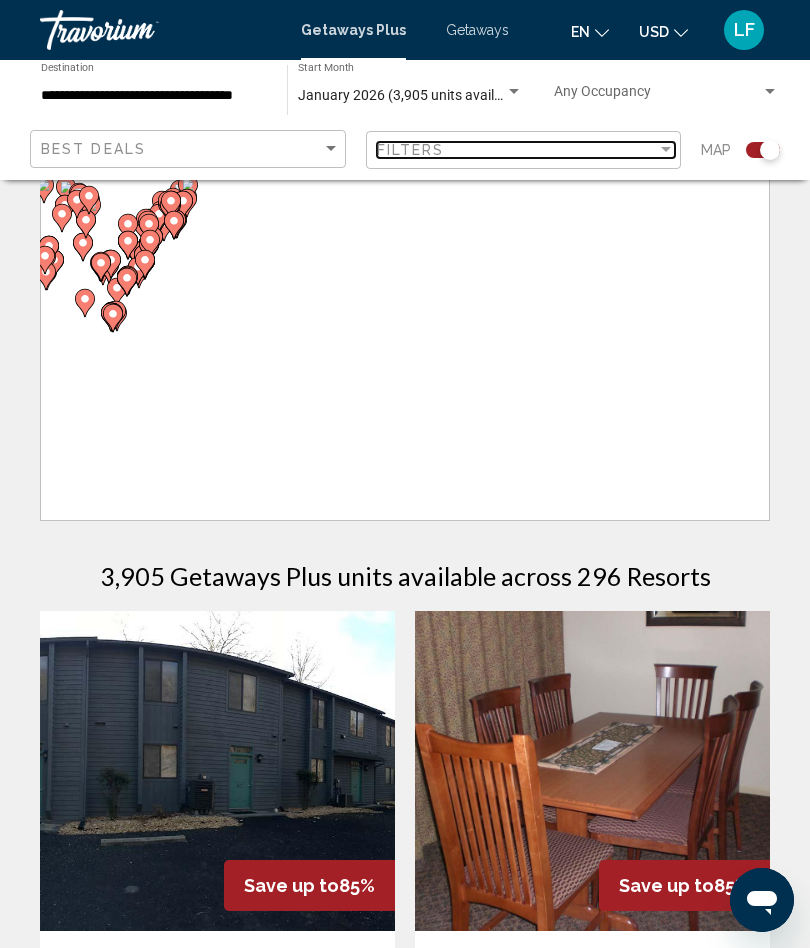 click at bounding box center (666, 150) 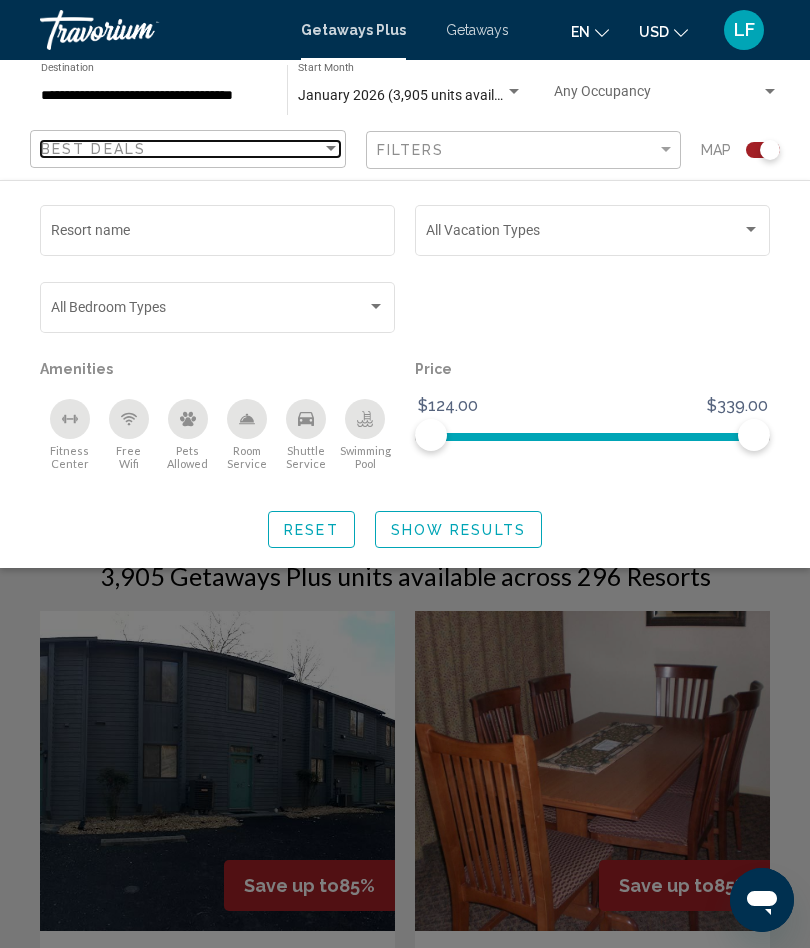 click at bounding box center [331, 149] 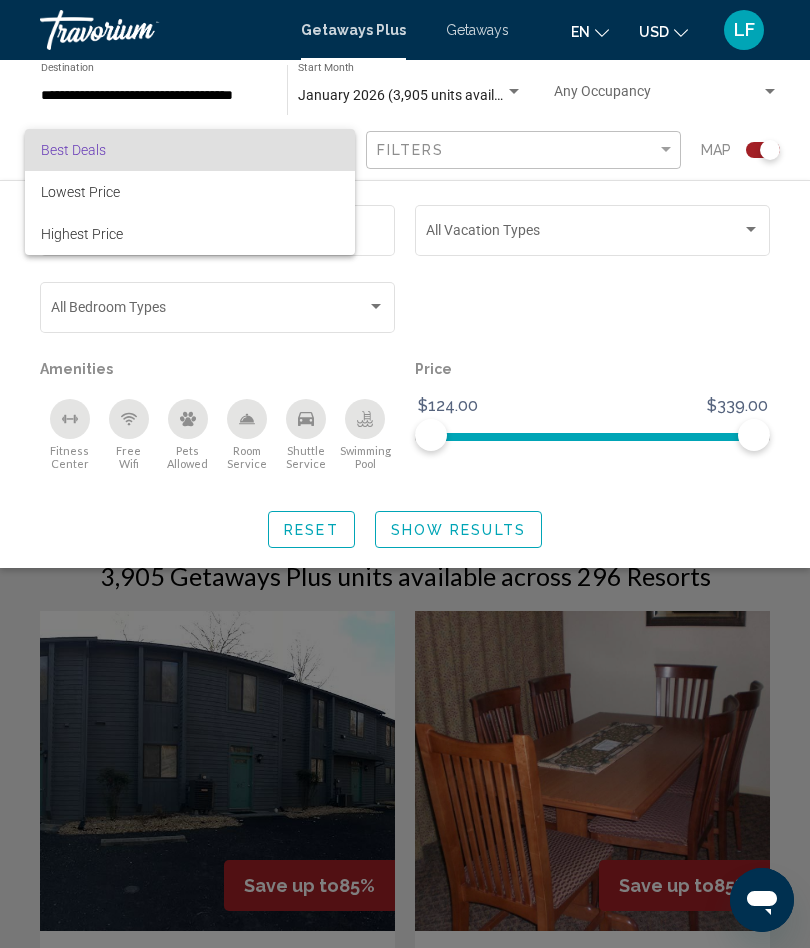 click on "Best Deals" at bounding box center (190, 150) 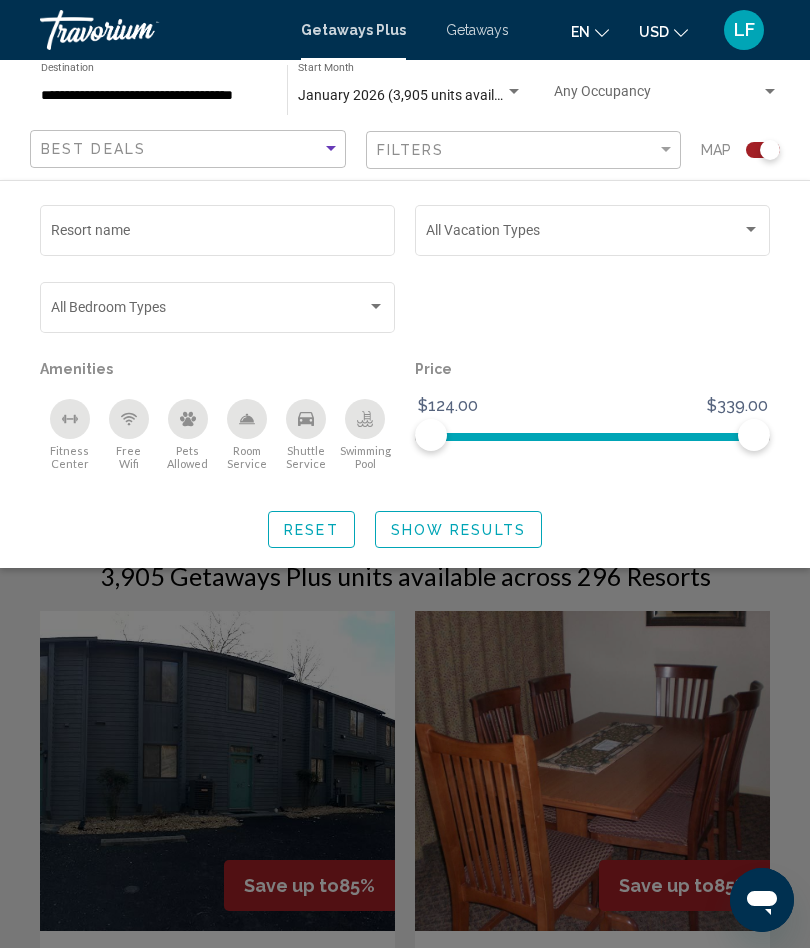 click at bounding box center [751, 230] 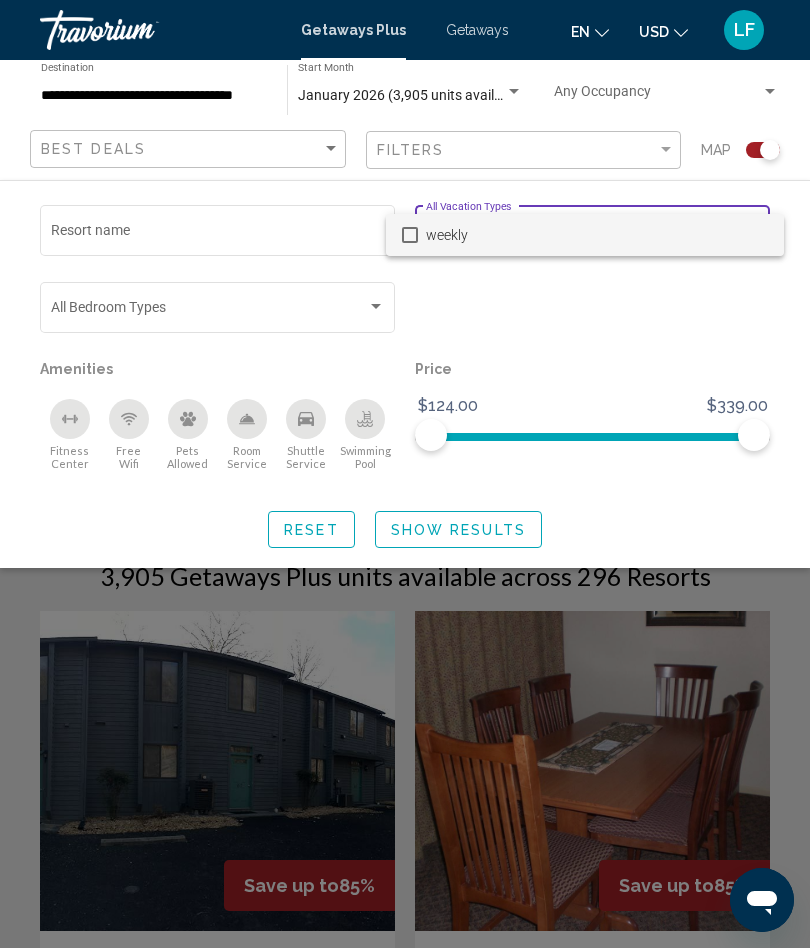 click at bounding box center (405, 474) 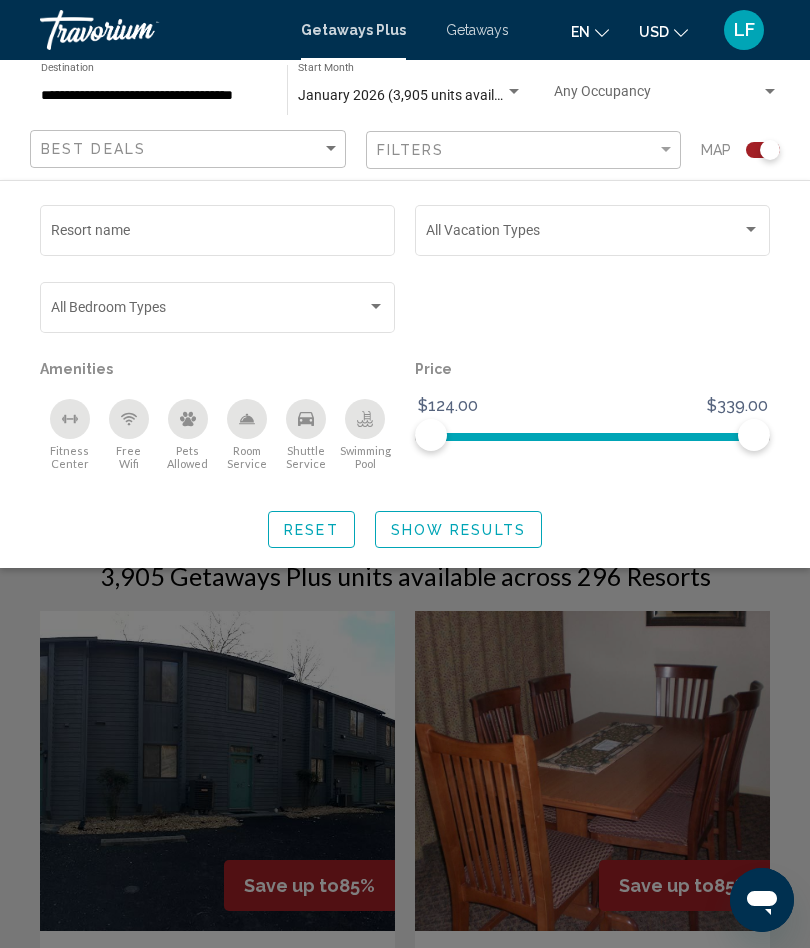 click at bounding box center (751, 229) 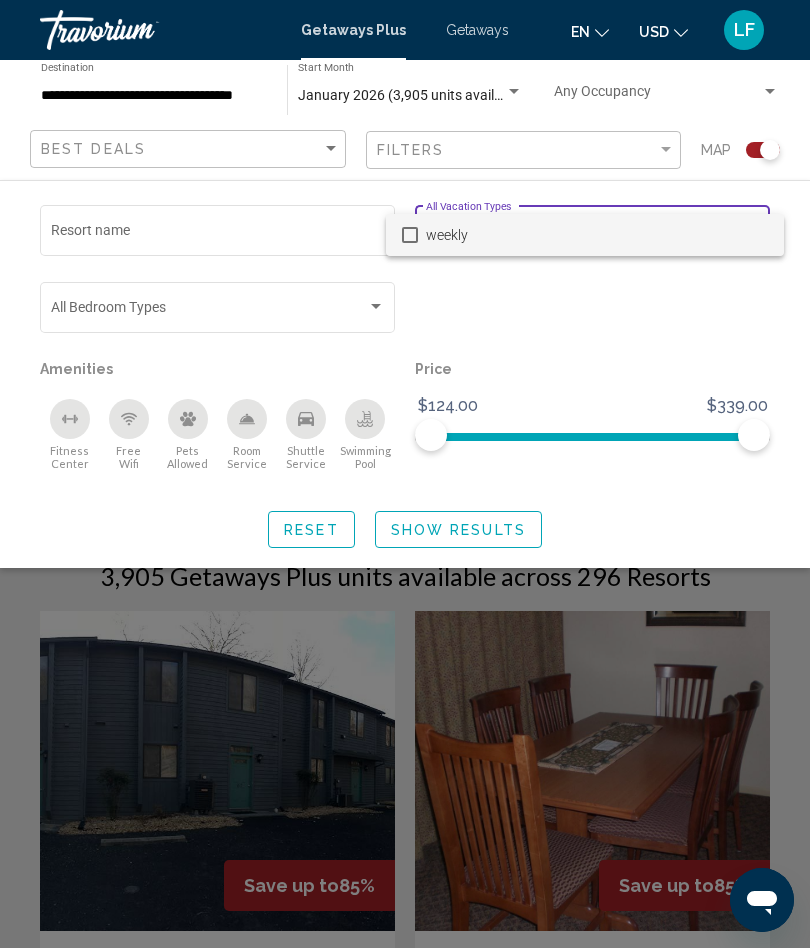 click at bounding box center (405, 474) 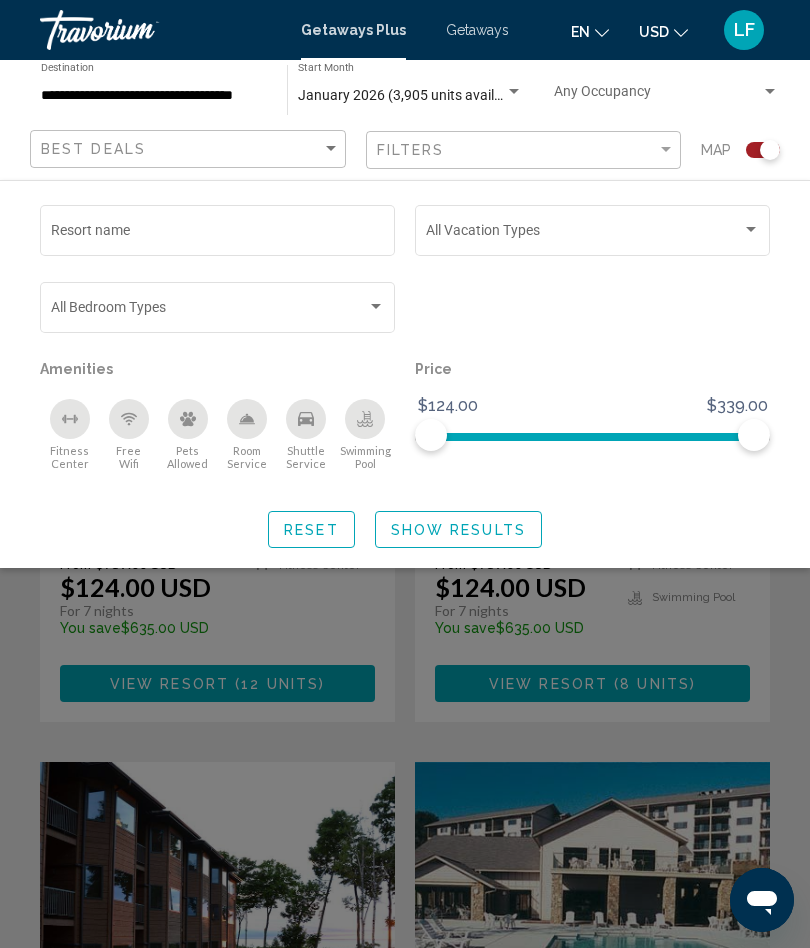 scroll, scrollTop: 2788, scrollLeft: 0, axis: vertical 